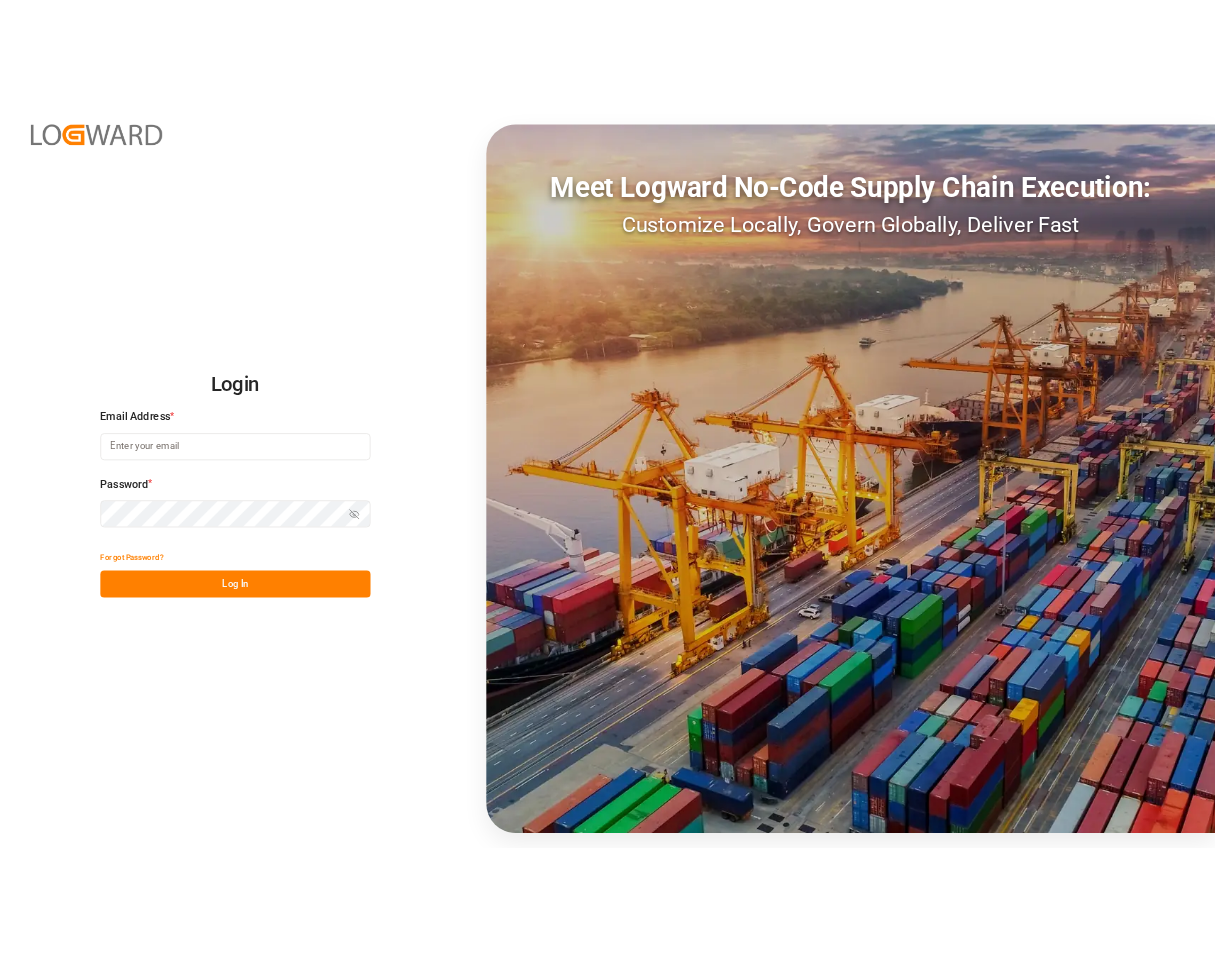 scroll, scrollTop: 0, scrollLeft: 0, axis: both 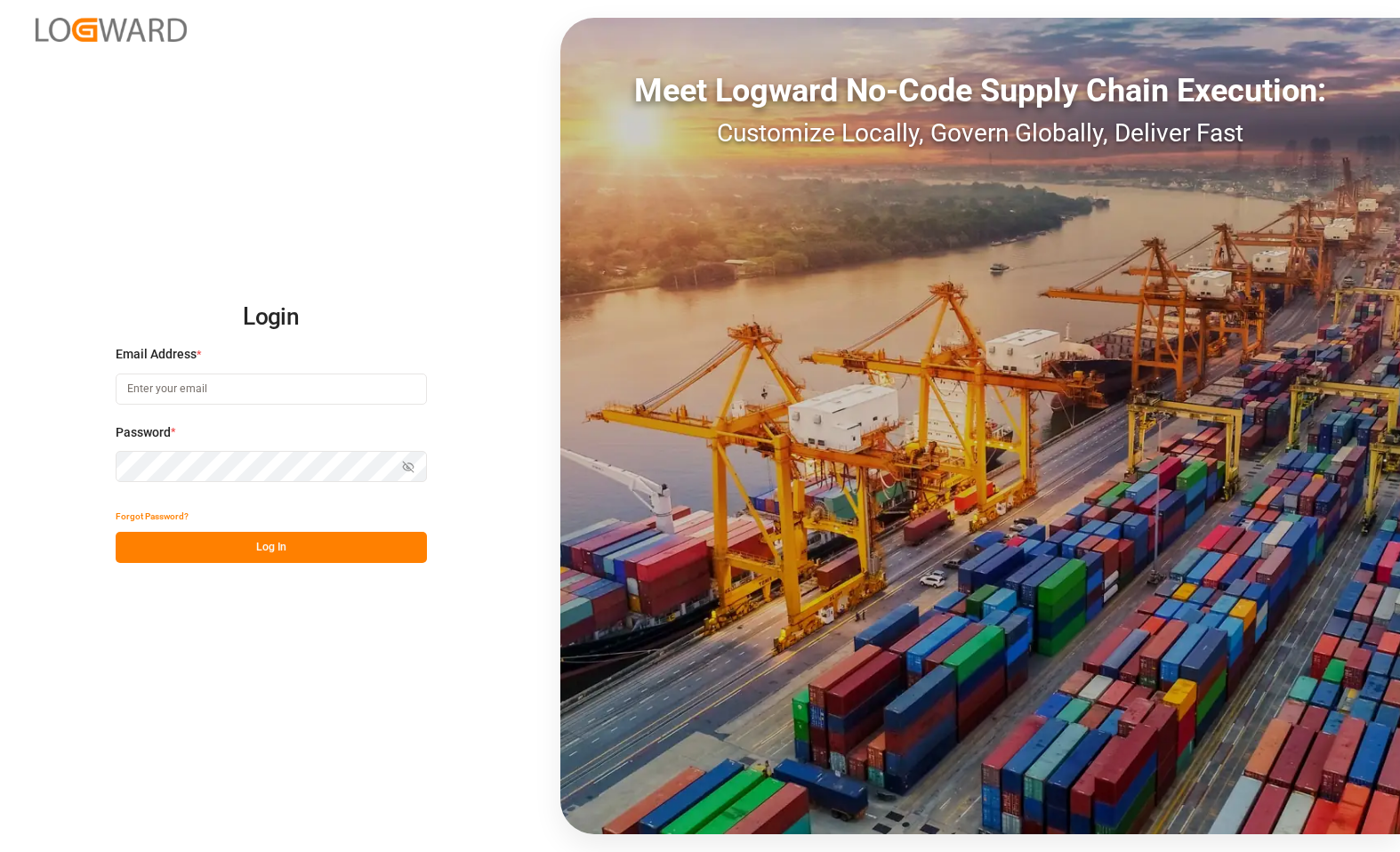 click at bounding box center (271, 389) 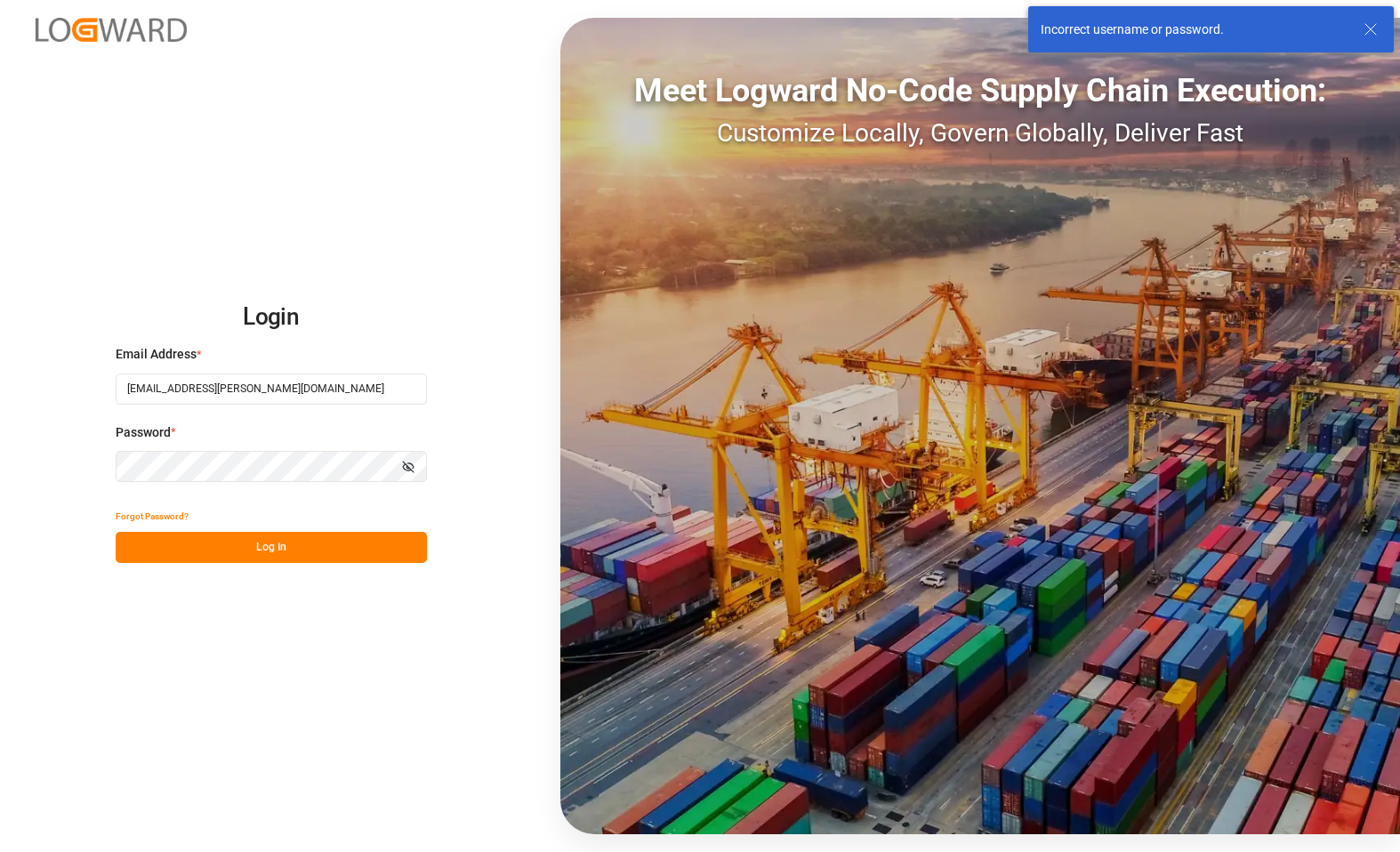click 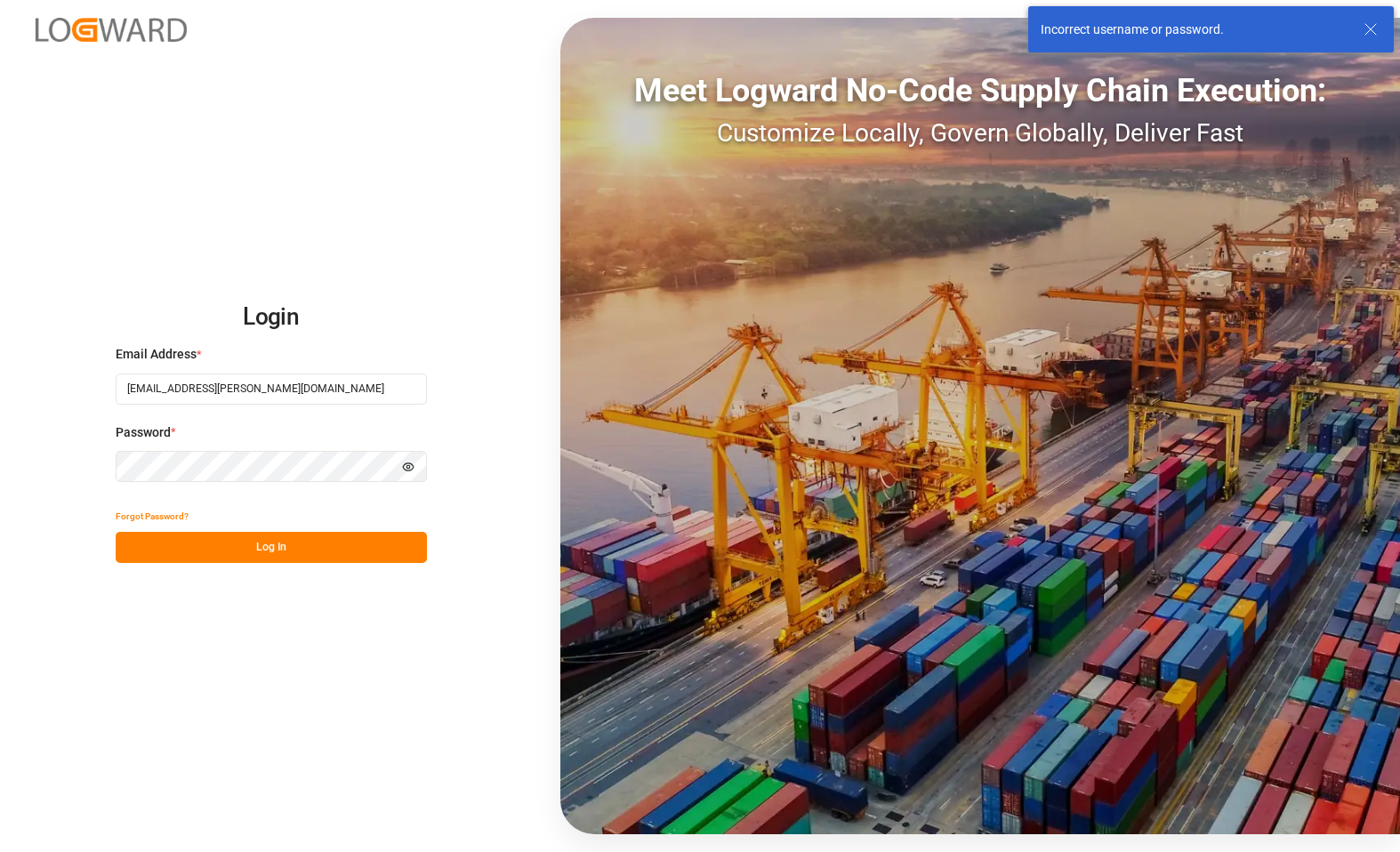 type 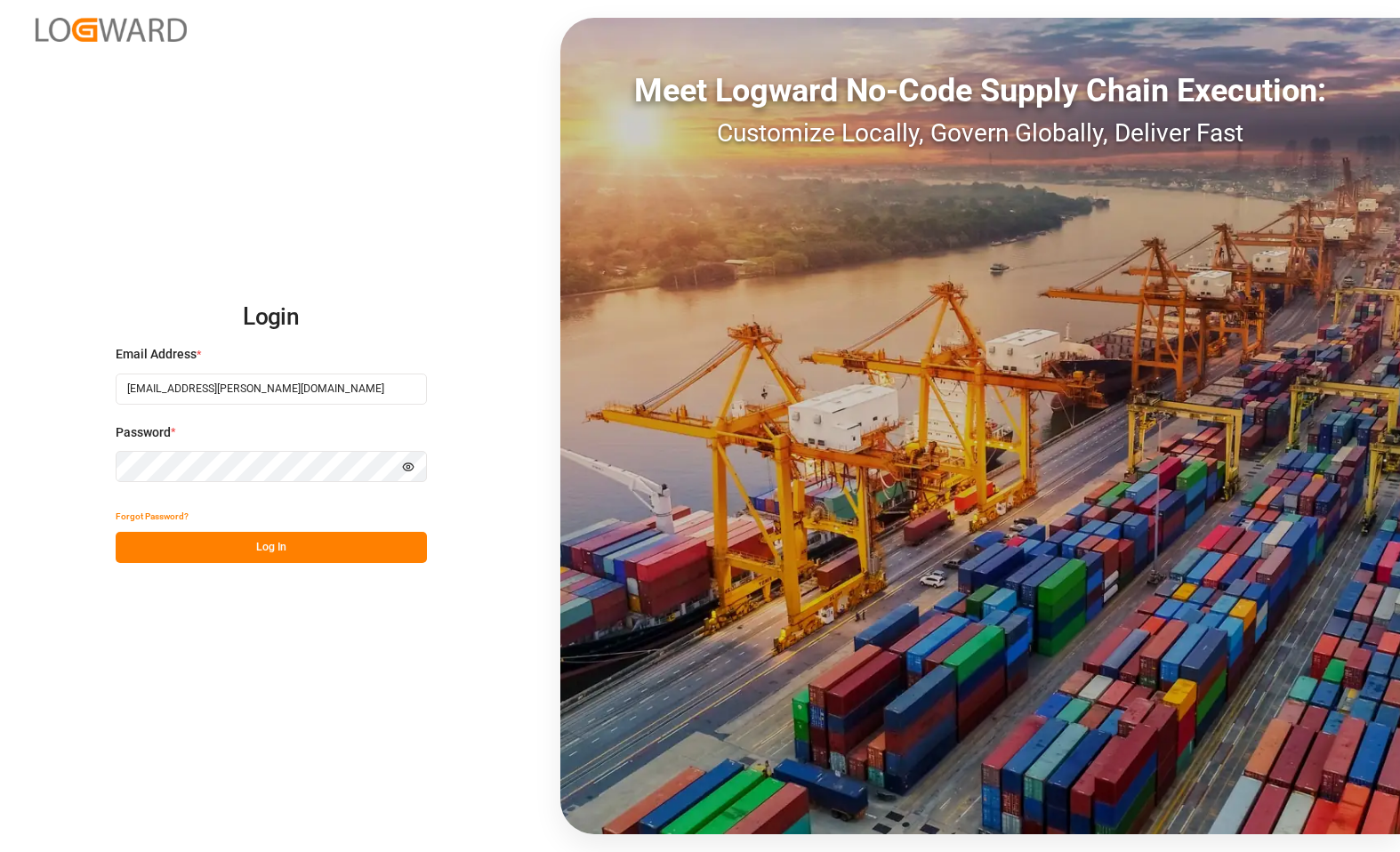 type 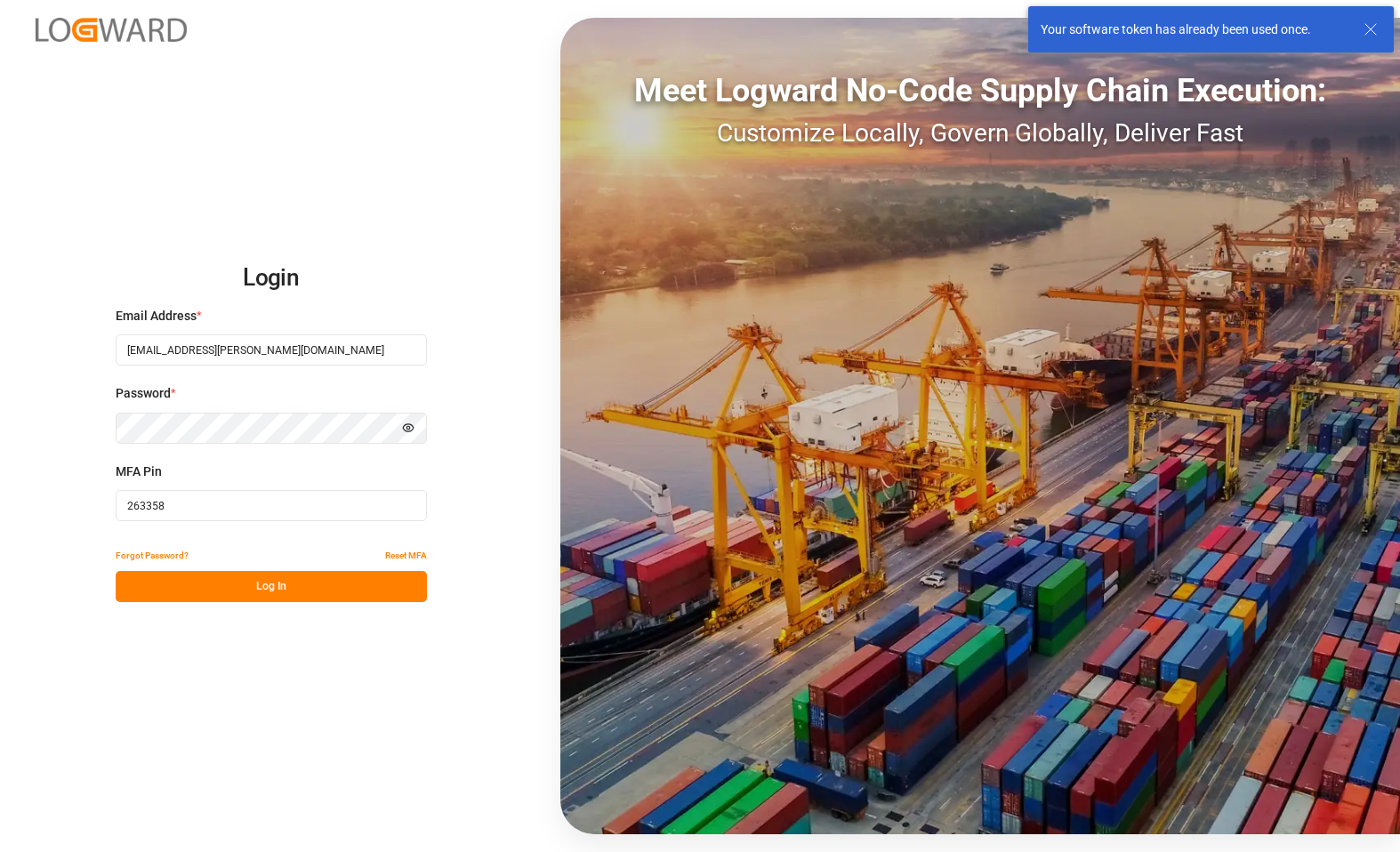 click on "263358" at bounding box center [271, 505] 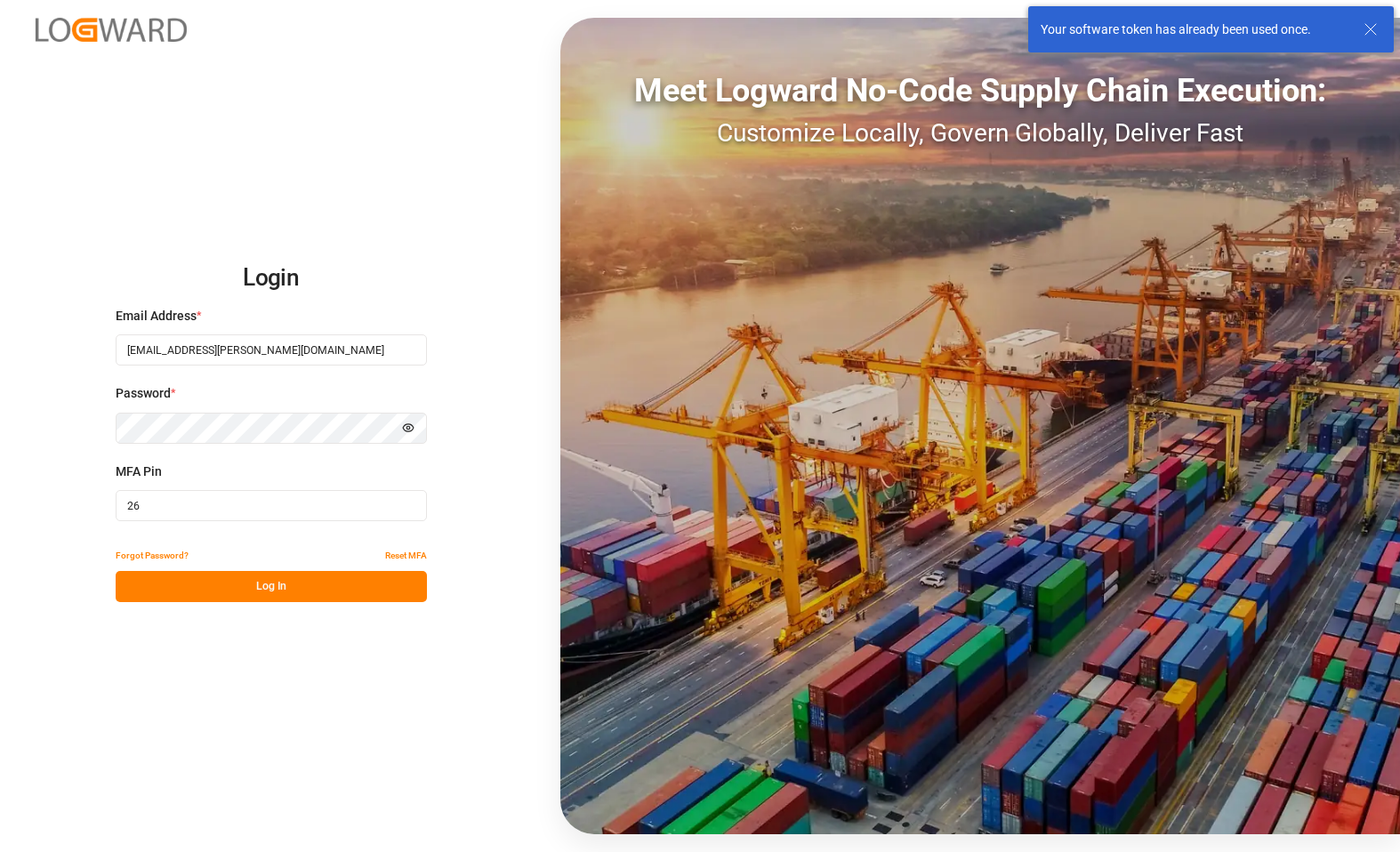 type on "2" 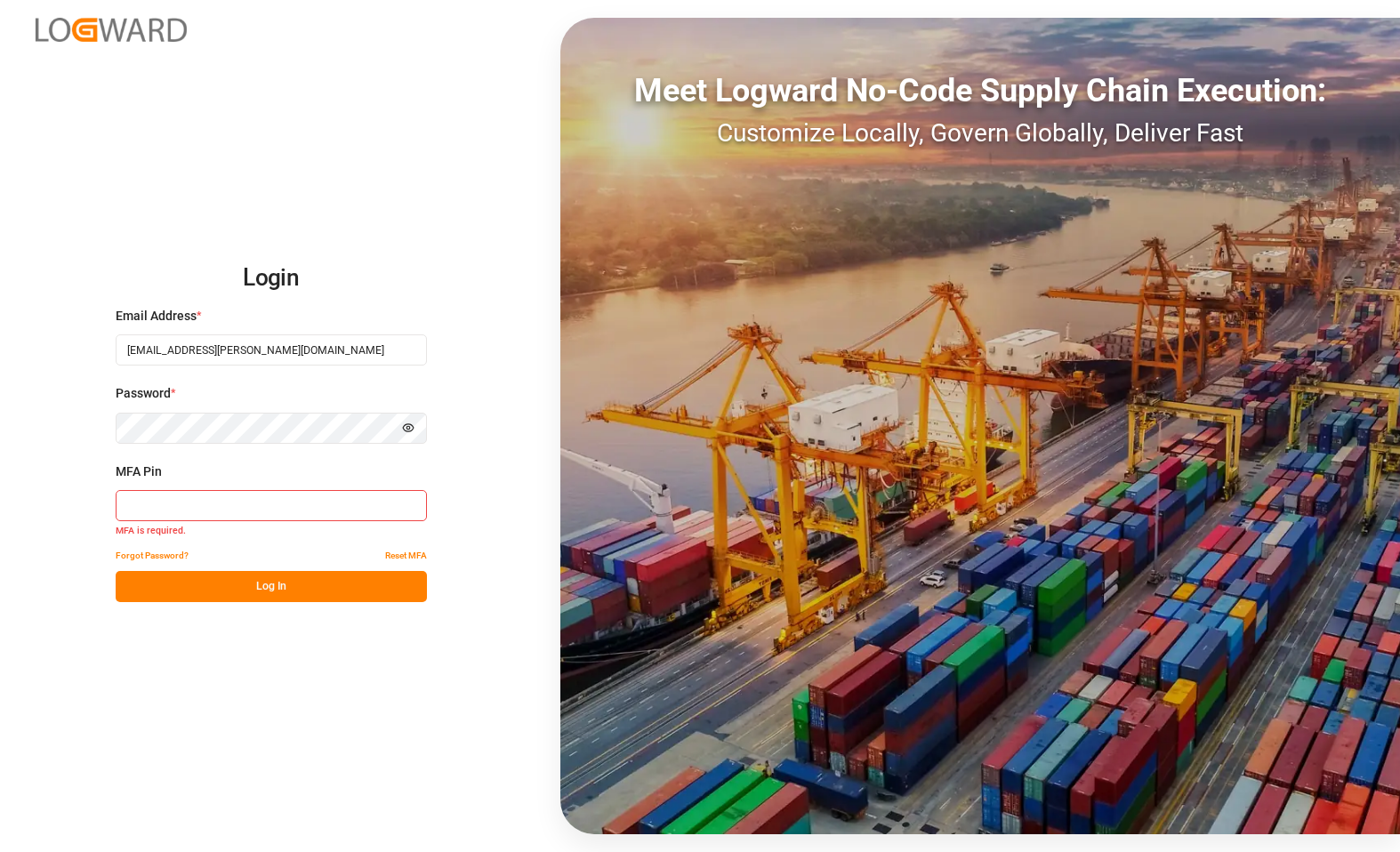 paste on "780924" 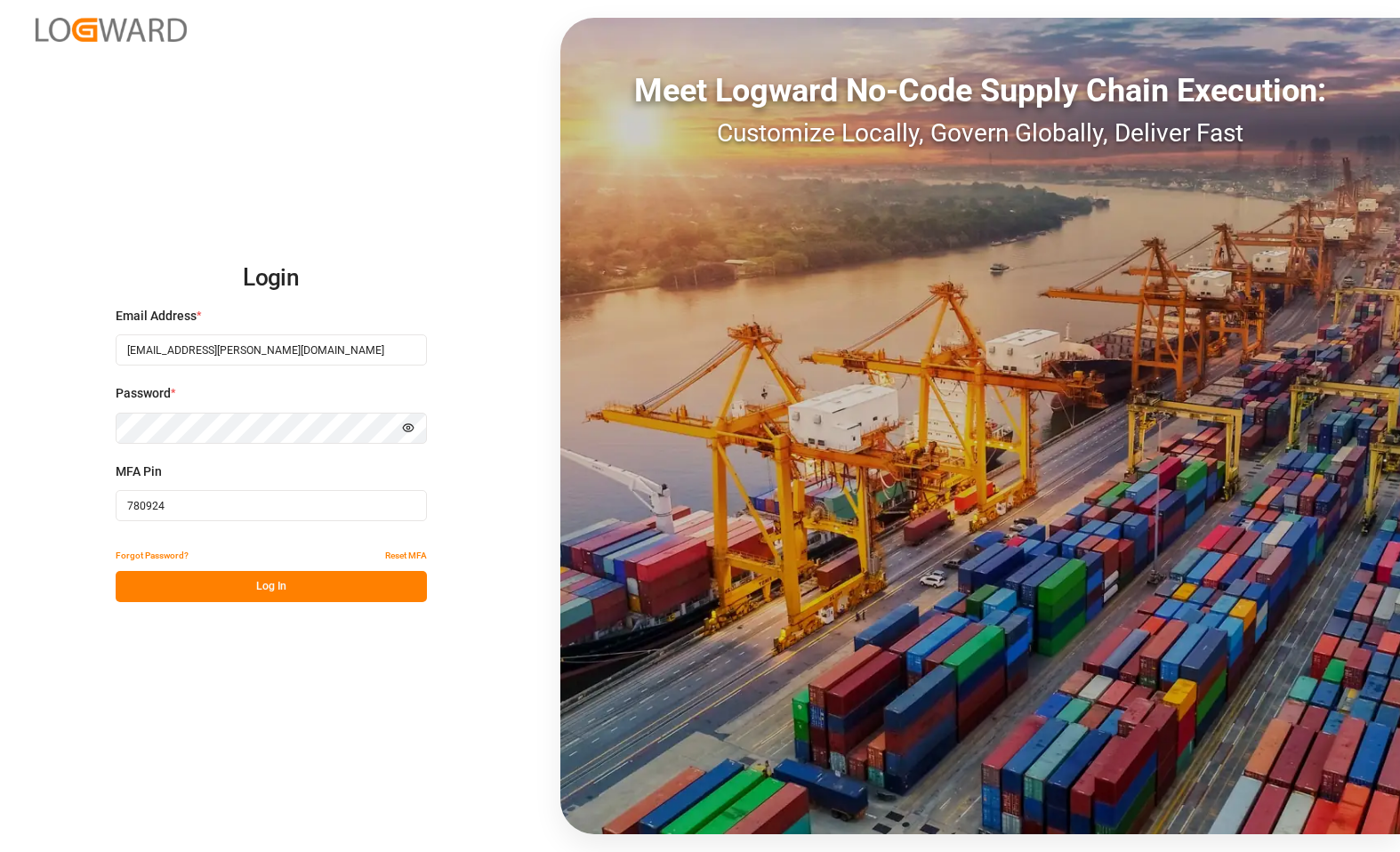 type on "780924" 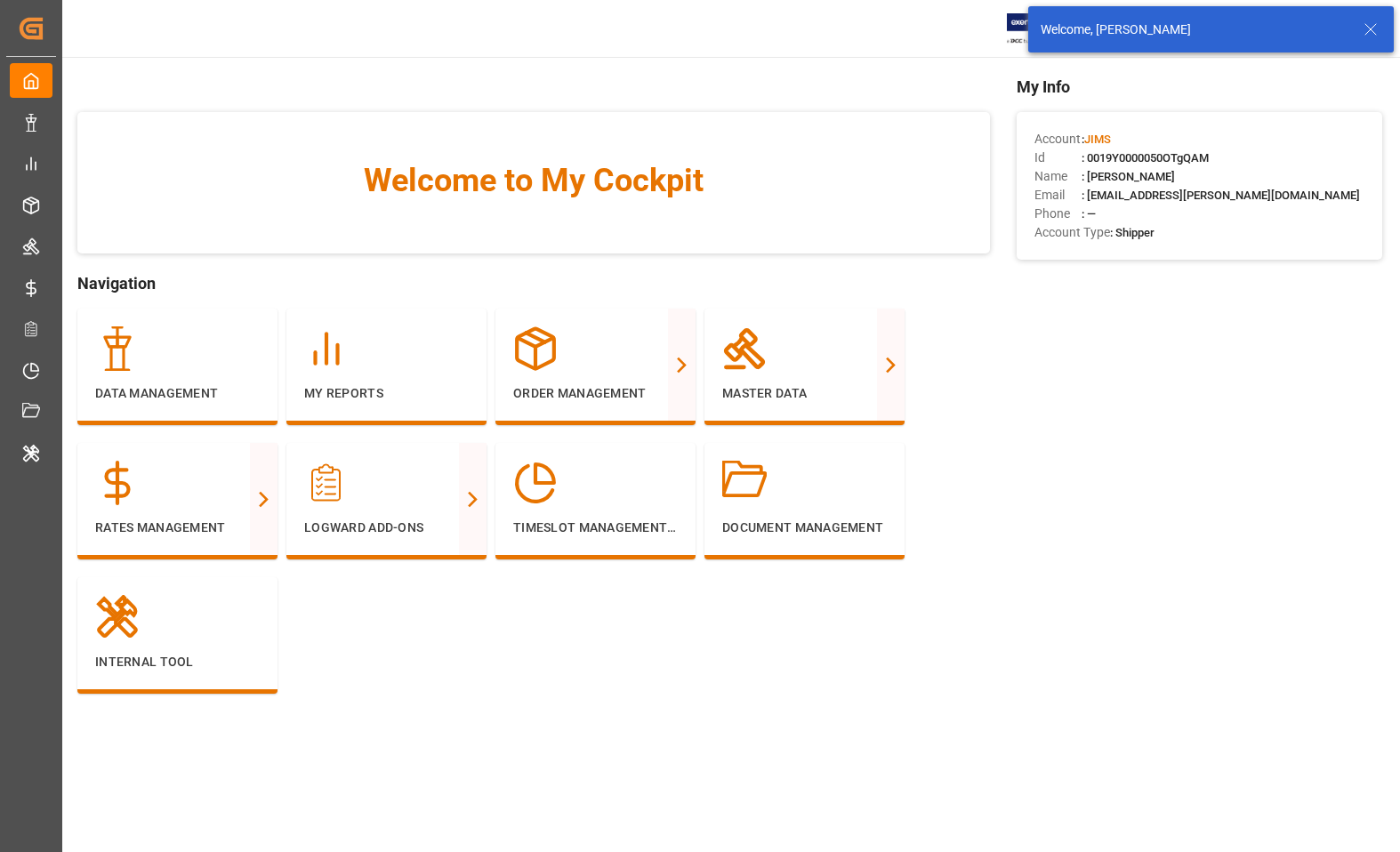 click 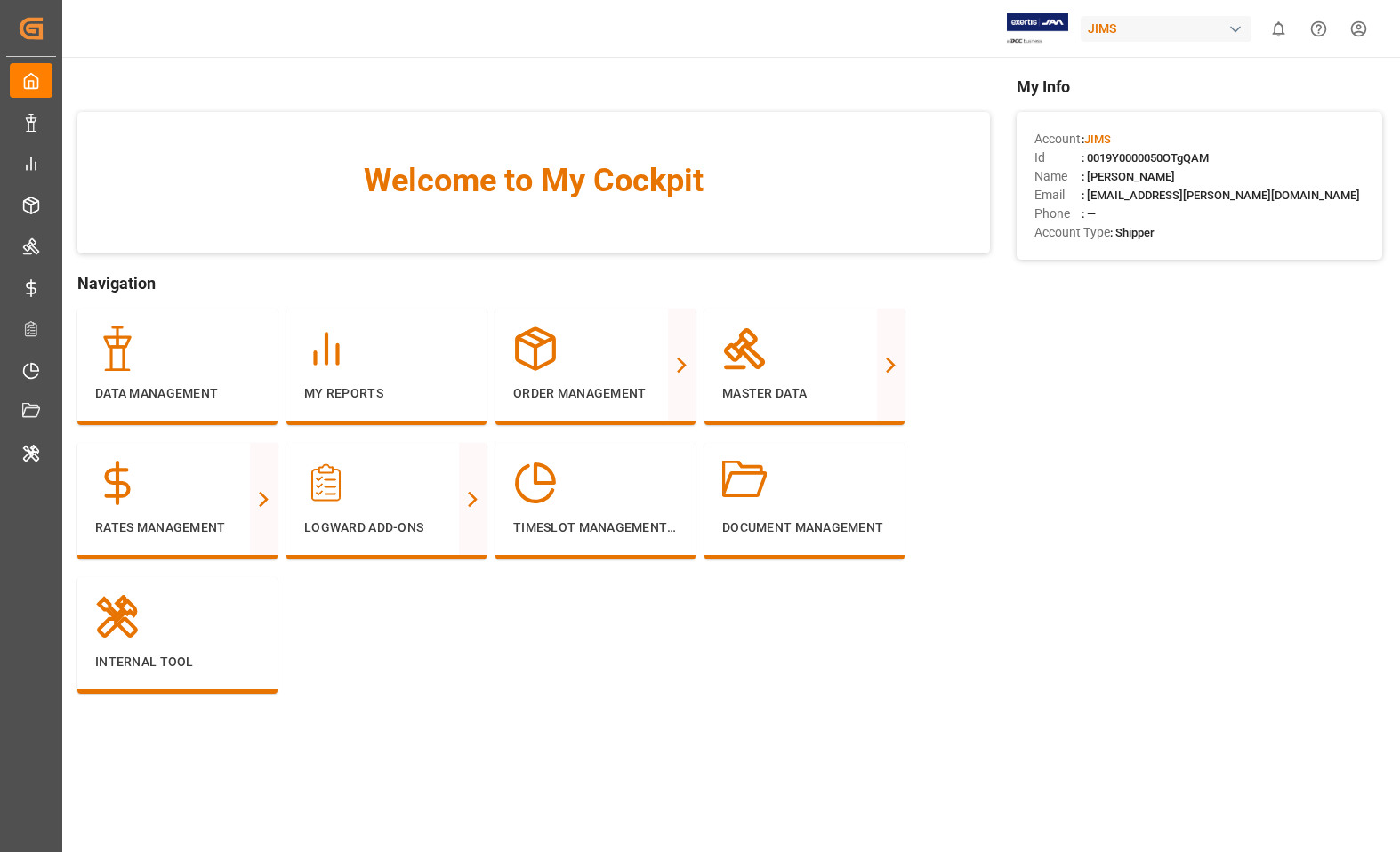 click on "Created by potrace 1.15, written by [PERSON_NAME] [DATE]-[DATE] Created by potrace 1.15, written by [PERSON_NAME] [DATE]-[DATE] My Cockpit My Cockpit Data Management Data Management My Reports My Reports Order Management Order Management Master Data Master Data Rates Management Rates Management Logward Add-ons Logward Add-ons Timeslot Management V2 Timeslot Management V2 Document Management Document Management Internal Tool Internal Tool Back to main menu JIMS 0 Notifications Only show unread All Watching Mark all categories read No notifications Welcome to My Cockpit Navigation Data Management My Reports Order Management Purchase Orders PO Line Items Transport Order Booking Shipment Tracking TO Non Conformance Master Data Vendor Master SKU Master Stakeholders Accounting Carrier & FFs Mode of Transport Routing Guide Address JAM Address Vendors SLI Payment Terms Rates Management FCL Pre Carriage FCL Main Carriage FCL On Carriage LCL Pre Carriage LCL Main Carriage LCL On Carriage Surcharges Logward Add-ons Trace  :" at bounding box center (700, 493) 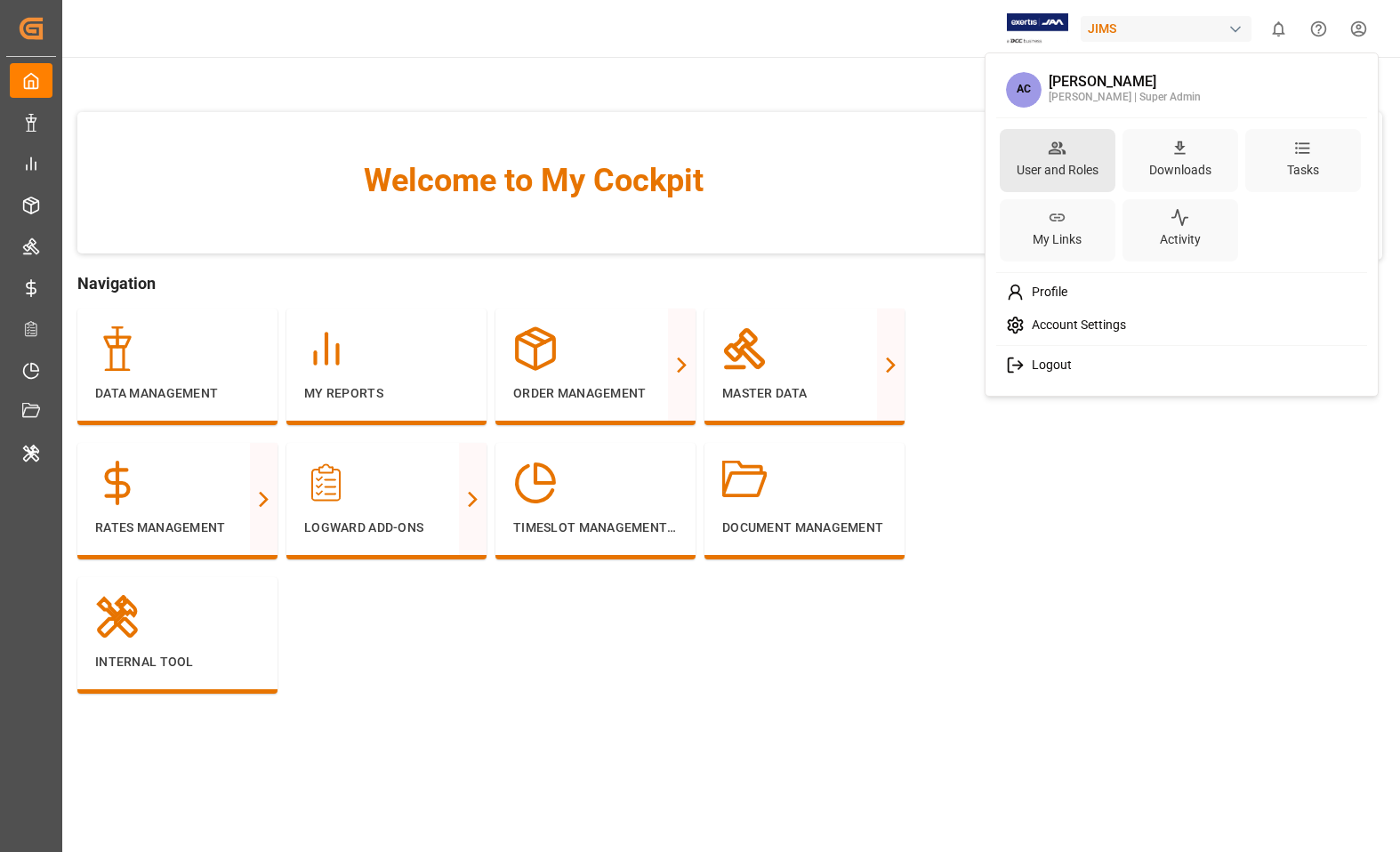 click on "User and Roles" at bounding box center [1058, 170] 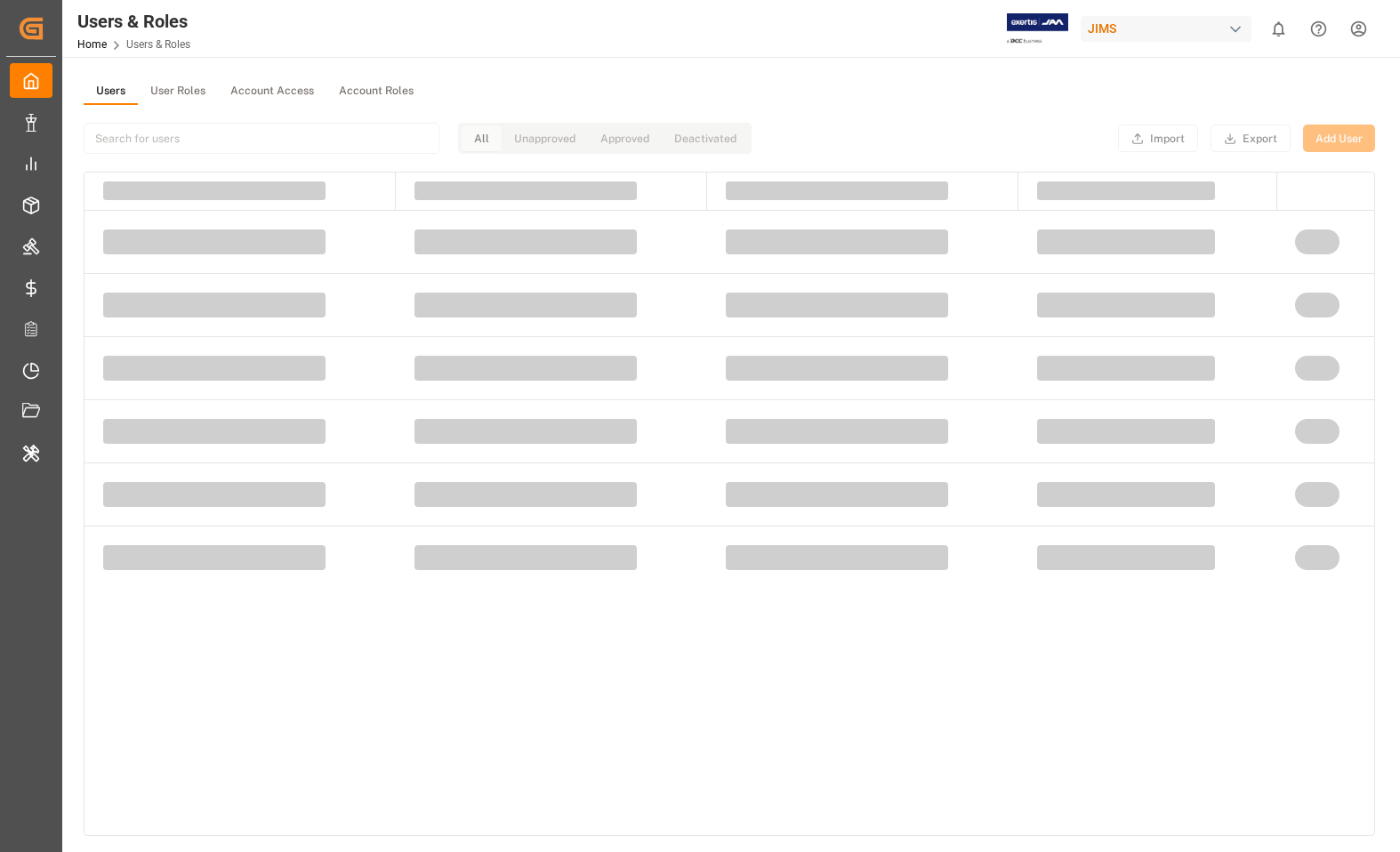 click on "User Roles" at bounding box center [178, 92] 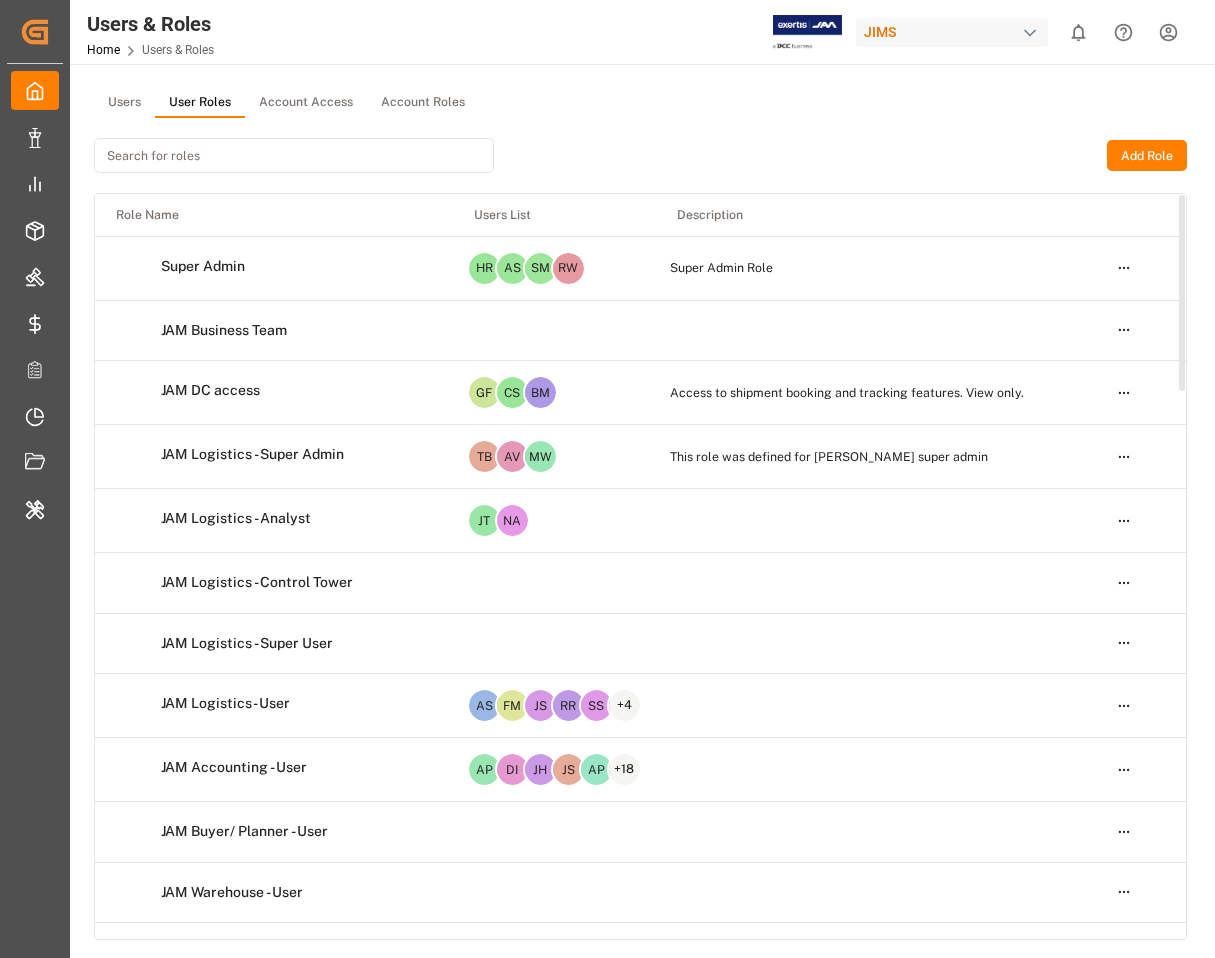 click at bounding box center (294, 155) 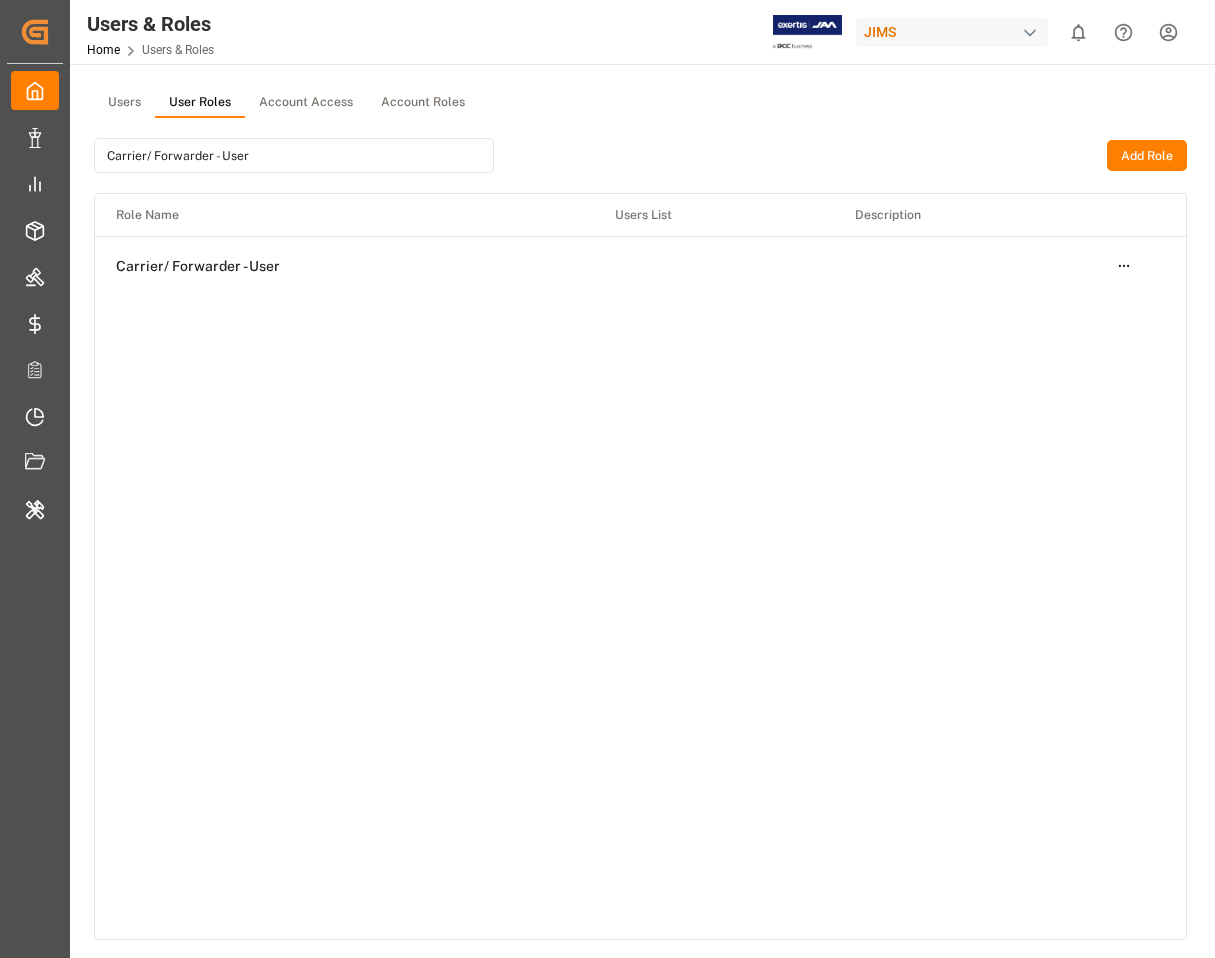 type on "Carrier/ Forwarder - User" 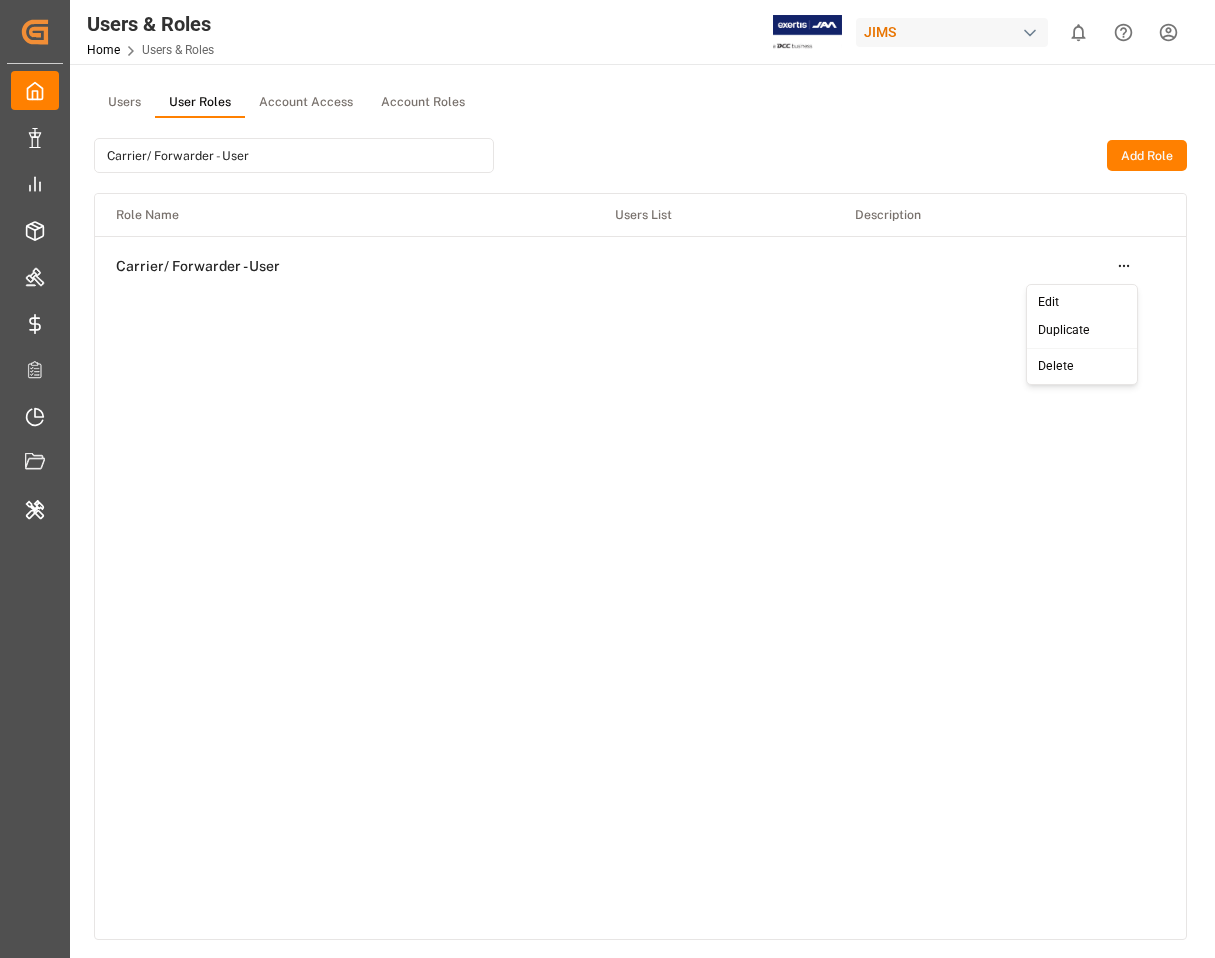 click on "Created by potrace 1.15, written by [PERSON_NAME] [DATE]-[DATE] Created by potrace 1.15, written by [PERSON_NAME] [DATE]-[DATE] My Cockpit My Cockpit Data Management Data Management My Reports My Reports Order Management Order Management Master Data Master Data Rates Management Rates Management Logward Add-ons Logward Add-ons Timeslot Management V2 Timeslot Management V2 Document Management Document Management Internal Tool Internal Tool Back to main menu Users & Roles Home Users & Roles [PERSON_NAME] 0 Notifications Only show unread All Watching Mark all categories read No notifications Users User Roles Account Access Account Roles Carrier/ Forwarder - User Add Role Role Name Users List Description Carrier/ Forwarder - User Open menu ©  2025  Logward. All rights reserved. Version [DATE] Company Home About Us Partnerships Get in Touch Legal Imprint Privacy Policy Contact [EMAIL_ADDRESS][DOMAIN_NAME] +49 40 239 692 540 [STREET_ADDRESS] Click here to exit role preview. Accept All Cookies Profile Downloads Edit" at bounding box center (607, 554) 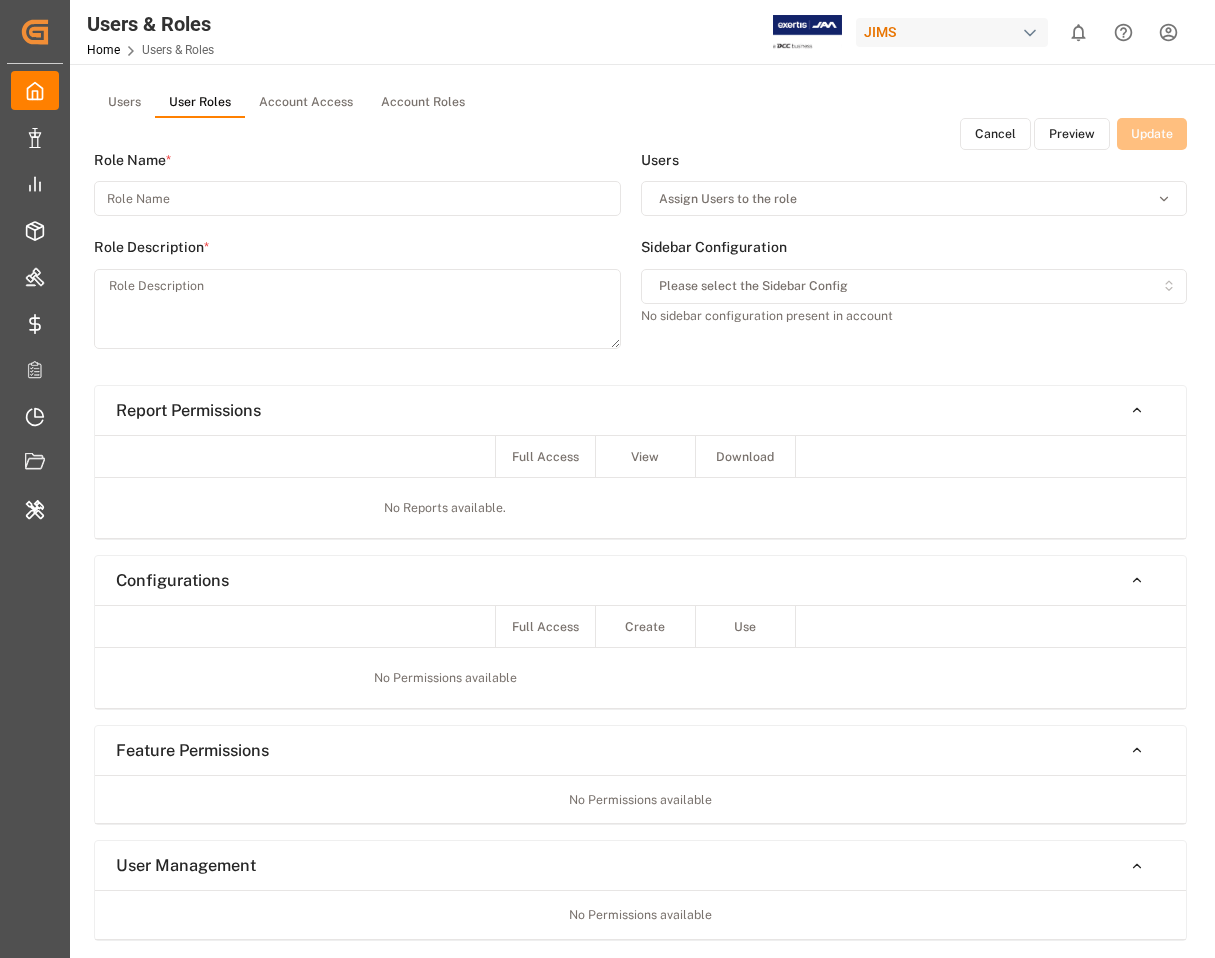type on "Carrier/ Forwarder - User" 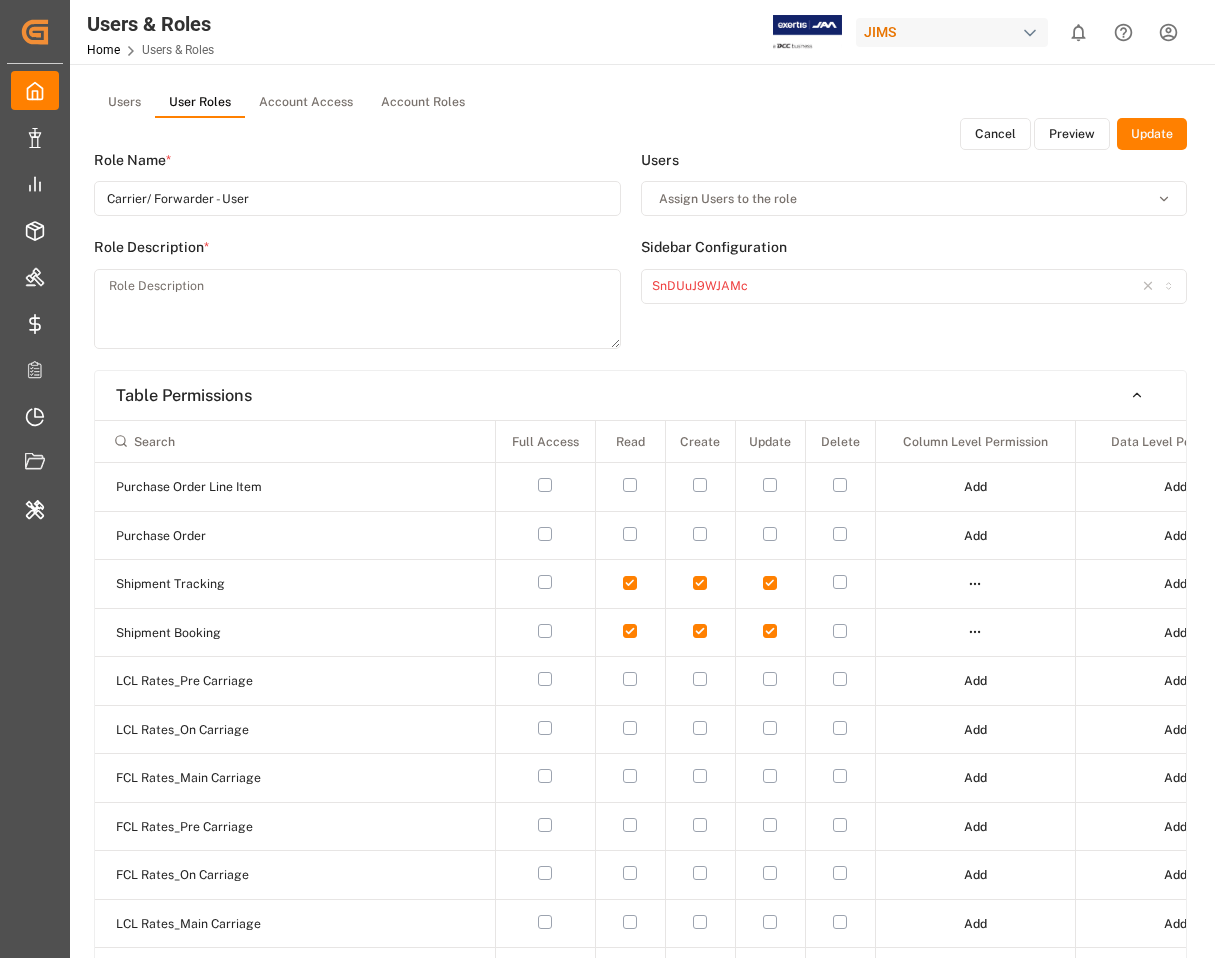 click on "Cancel" at bounding box center (995, 134) 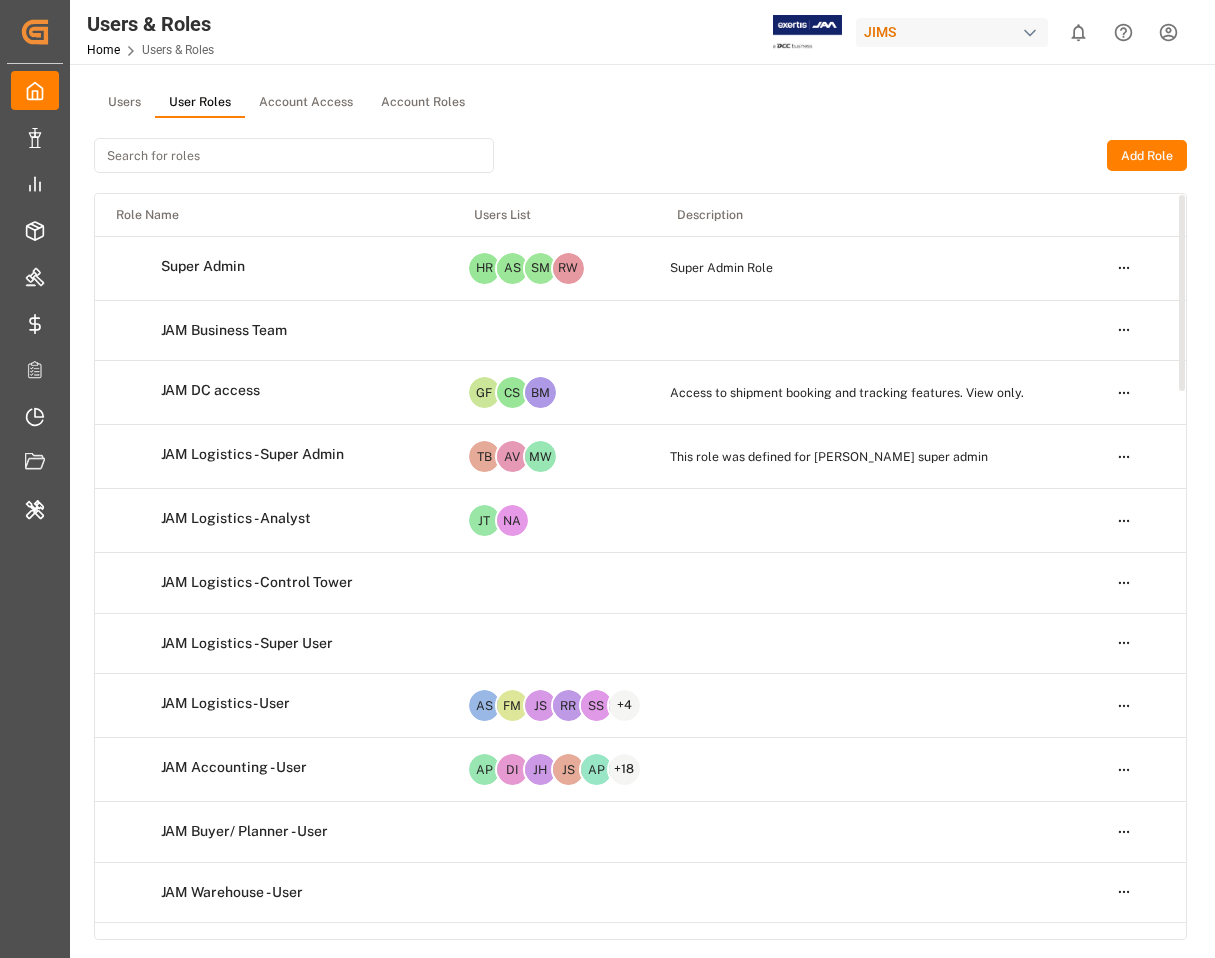click at bounding box center (294, 155) 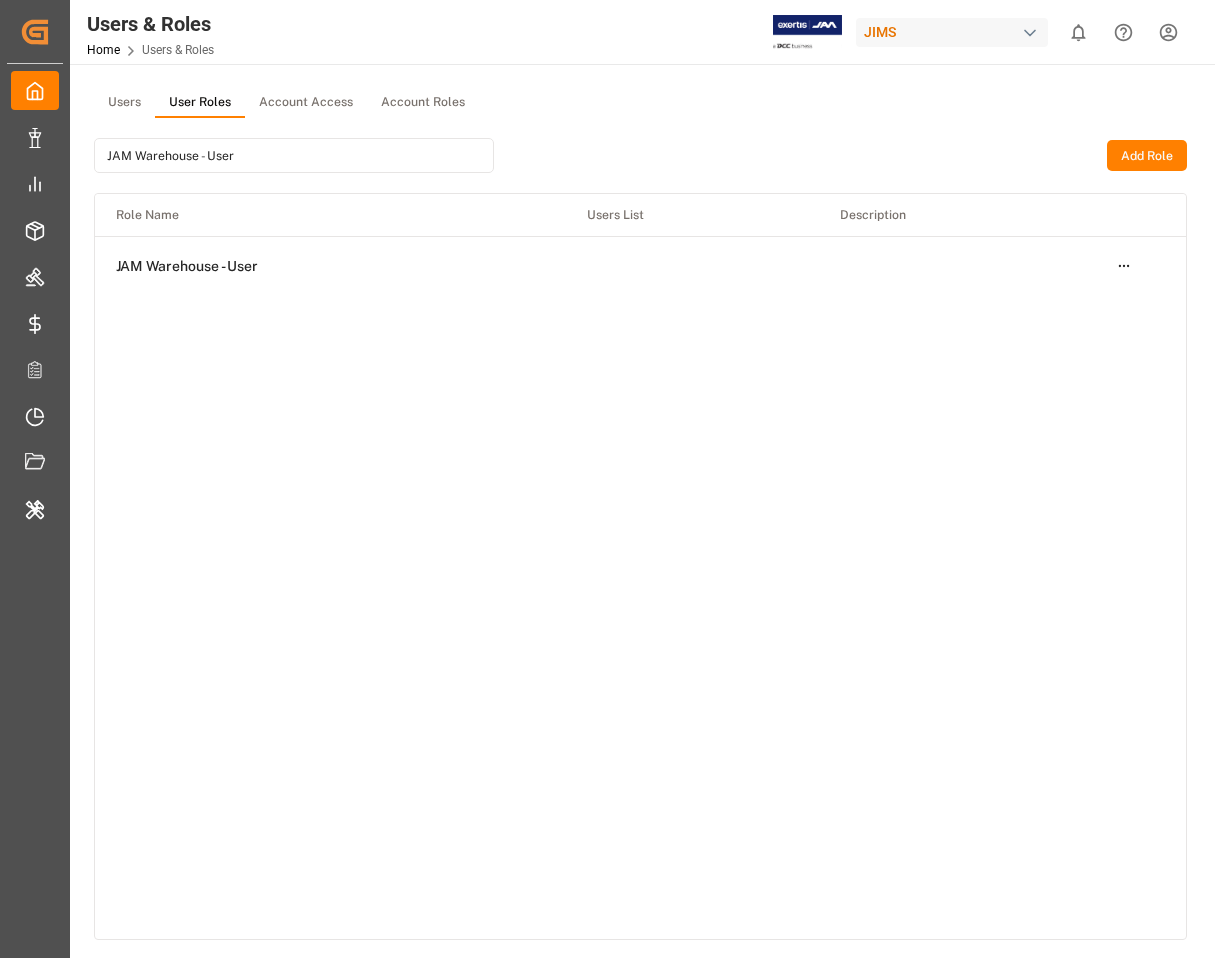 type on "JAM Warehouse - User" 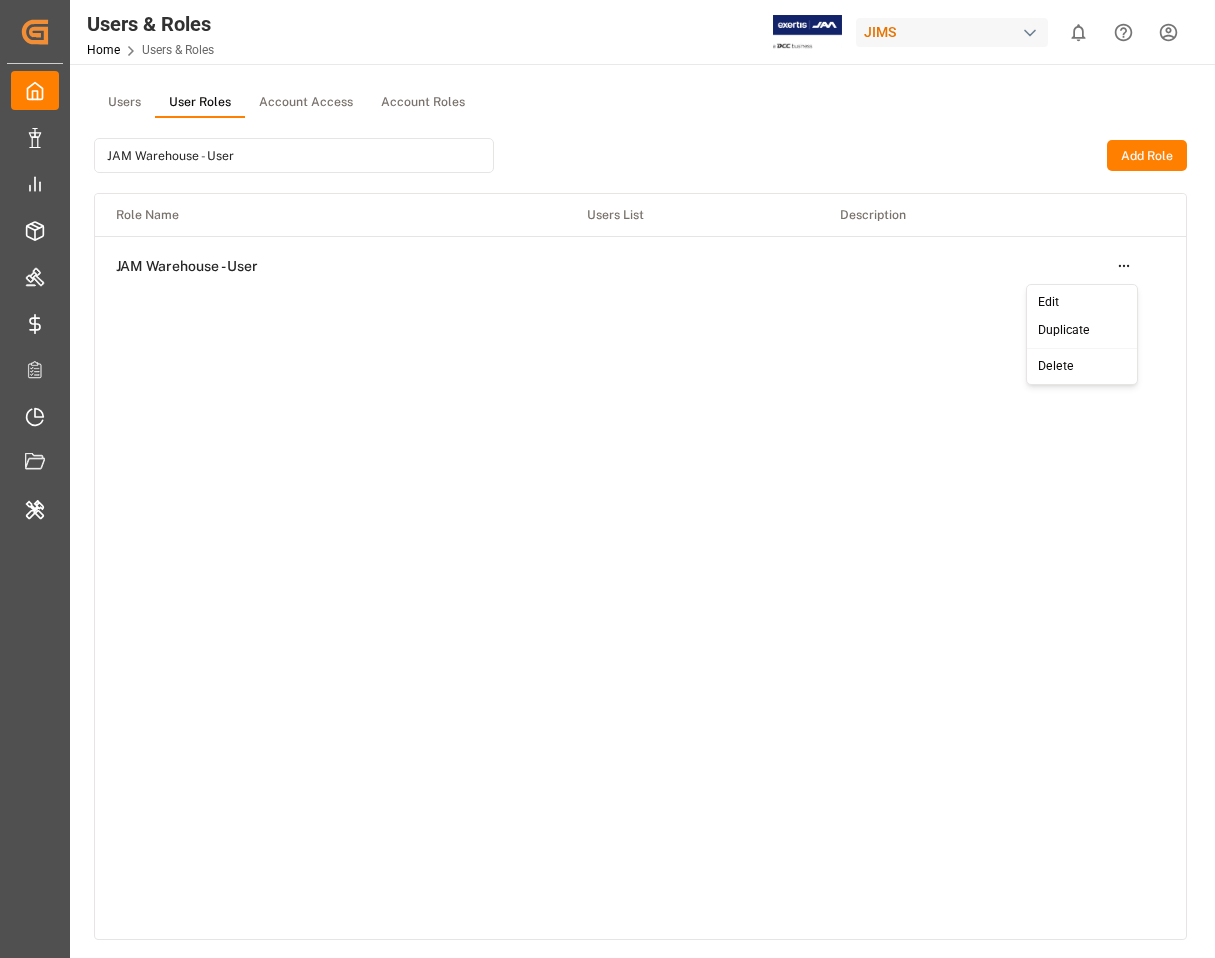 click on "Created by potrace 1.15, written by [PERSON_NAME] [DATE]-[DATE] Created by potrace 1.15, written by [PERSON_NAME] [DATE]-[DATE] My Cockpit My Cockpit Data Management Data Management My Reports My Reports Order Management Order Management Master Data Master Data Rates Management Rates Management Logward Add-ons Logward Add-ons Timeslot Management V2 Timeslot Management V2 Document Management Document Management Internal Tool Internal Tool Back to main menu Users & Roles Home Users & Roles [PERSON_NAME] 0 Notifications Only show unread All Watching [PERSON_NAME] all categories read No notifications Users User Roles Account Access Account Roles JAM Warehouse - User Add Role Role Name Users List Description JAM Warehouse - User Open menu ©  2025  Logward. All rights reserved. Version [DATE] Company Home About Us Partnerships Get in Touch Legal Imprint Privacy Policy Contact [EMAIL_ADDRESS][DOMAIN_NAME] +49 40 239 692 540 [STREET_ADDRESS] Click here to exit role preview. Accept All Cookies Profile Account Settings Tasks" at bounding box center (607, 554) 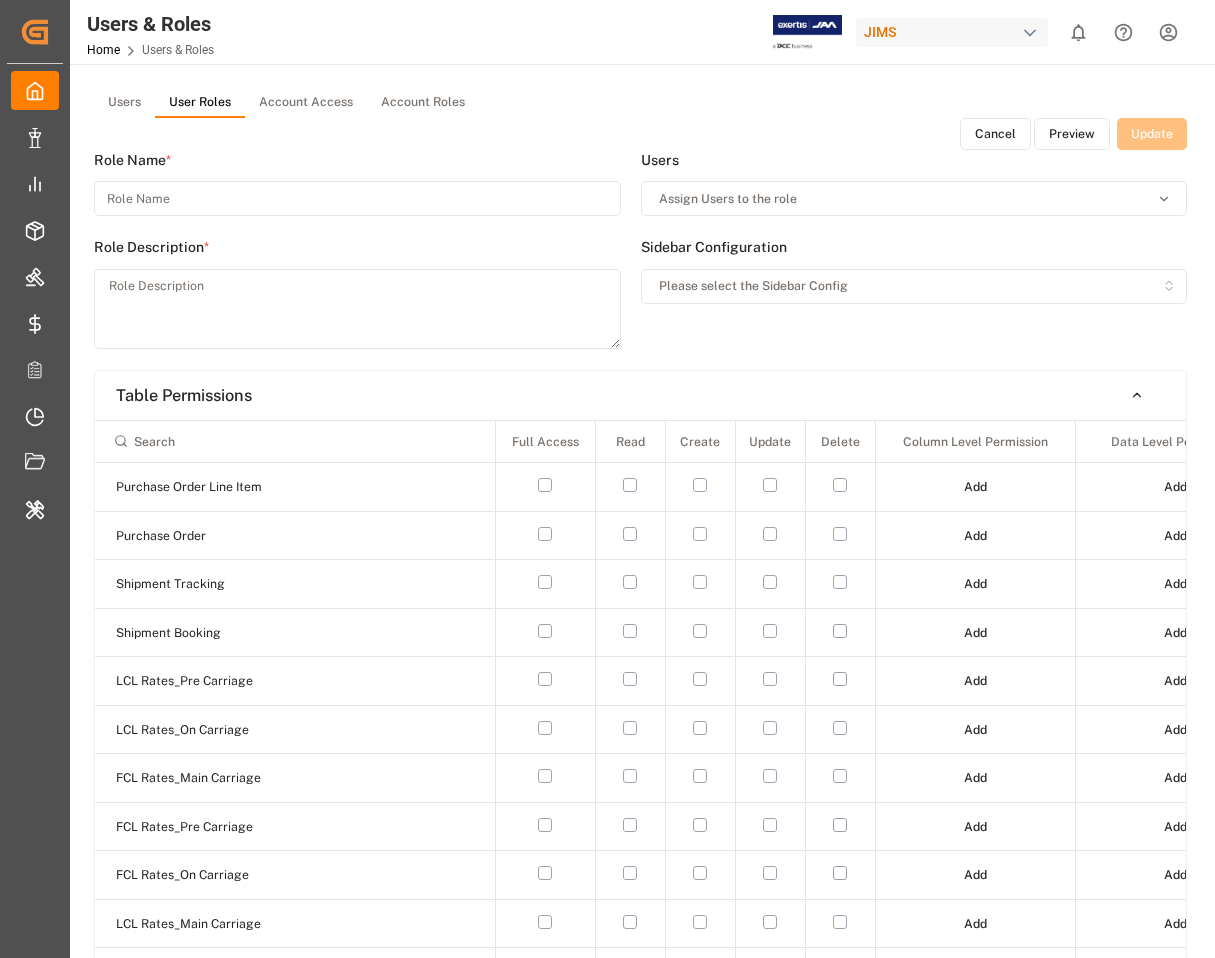 type on "JAM Warehouse - User" 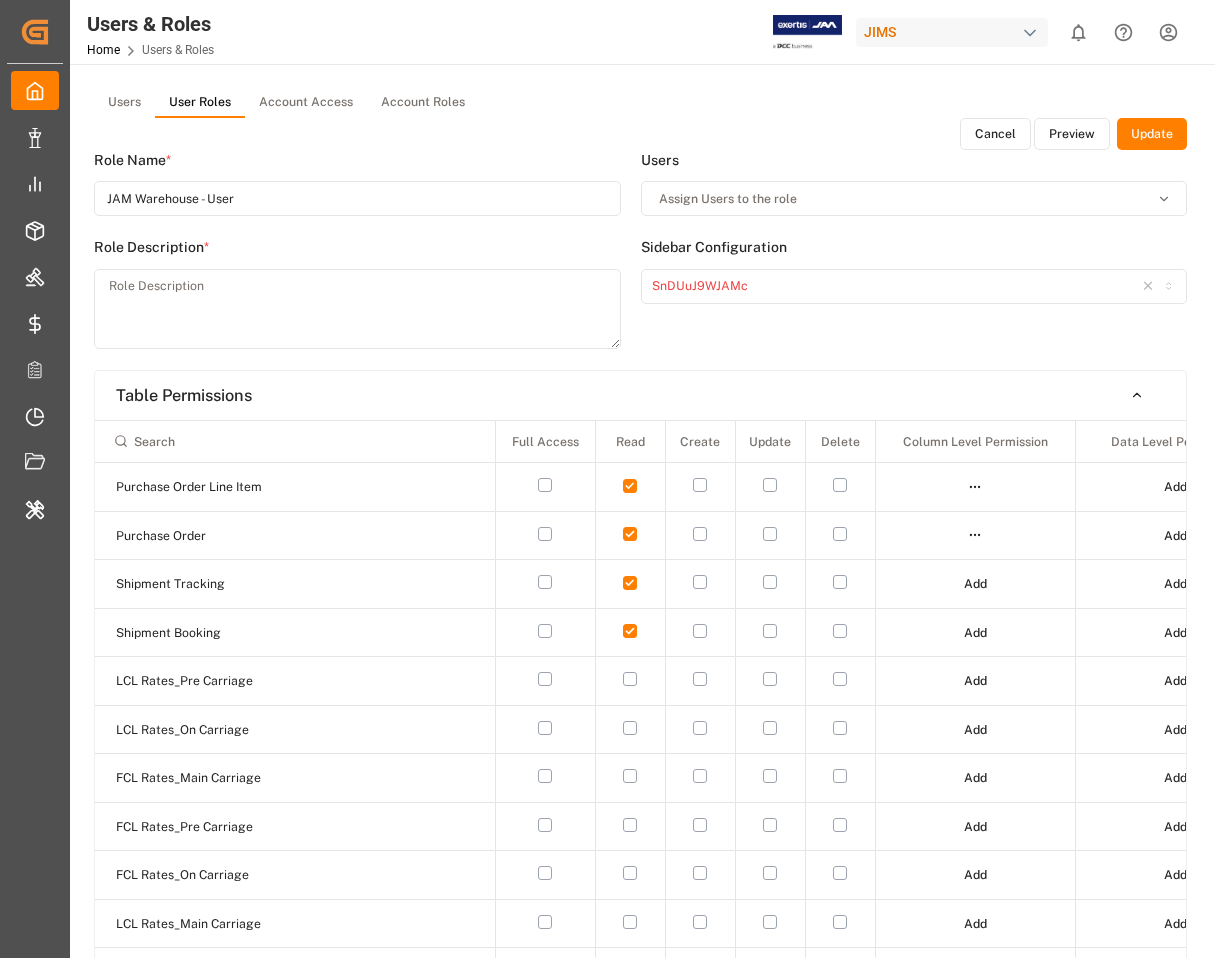 click on "Cancel" at bounding box center [995, 134] 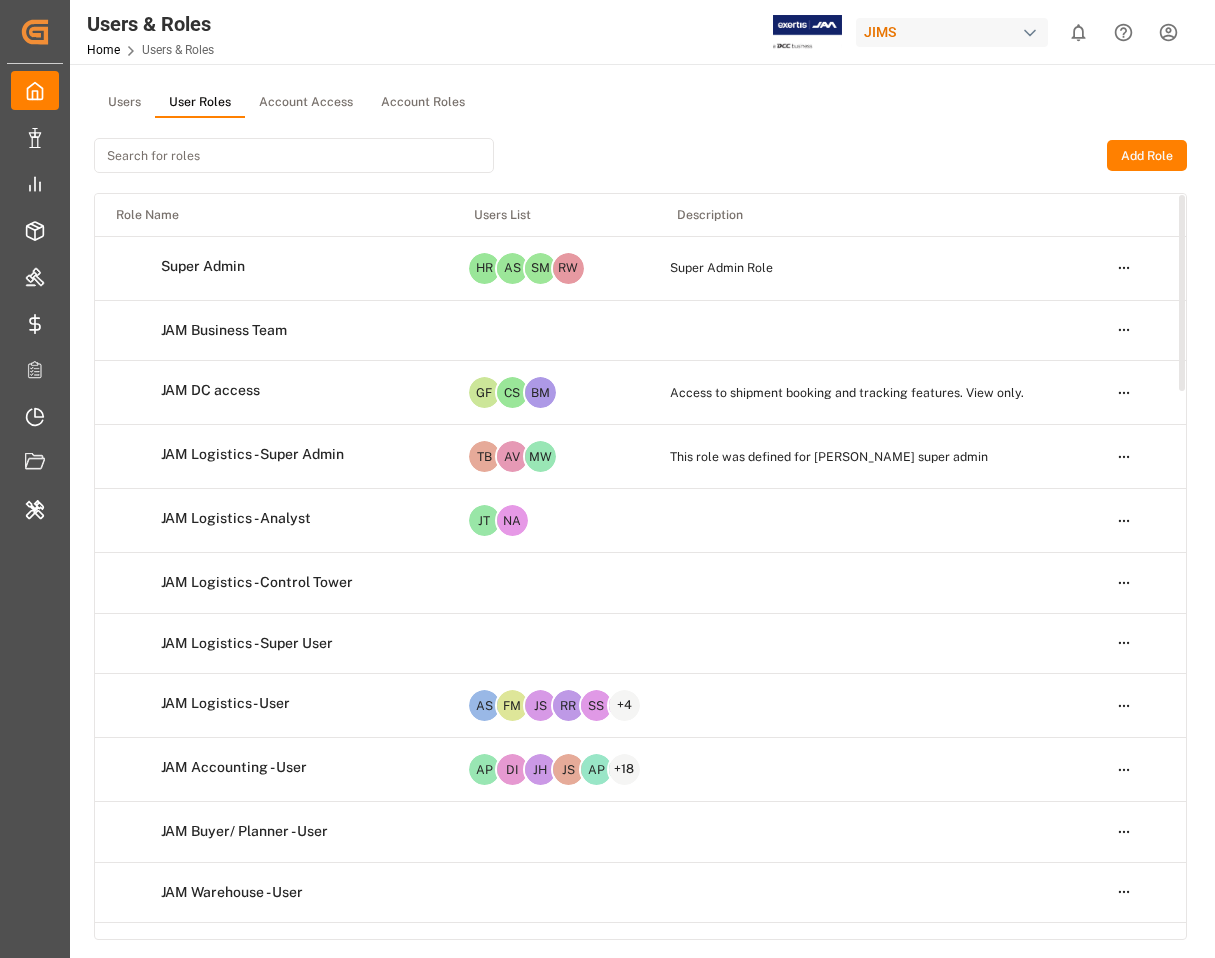 click at bounding box center [294, 155] 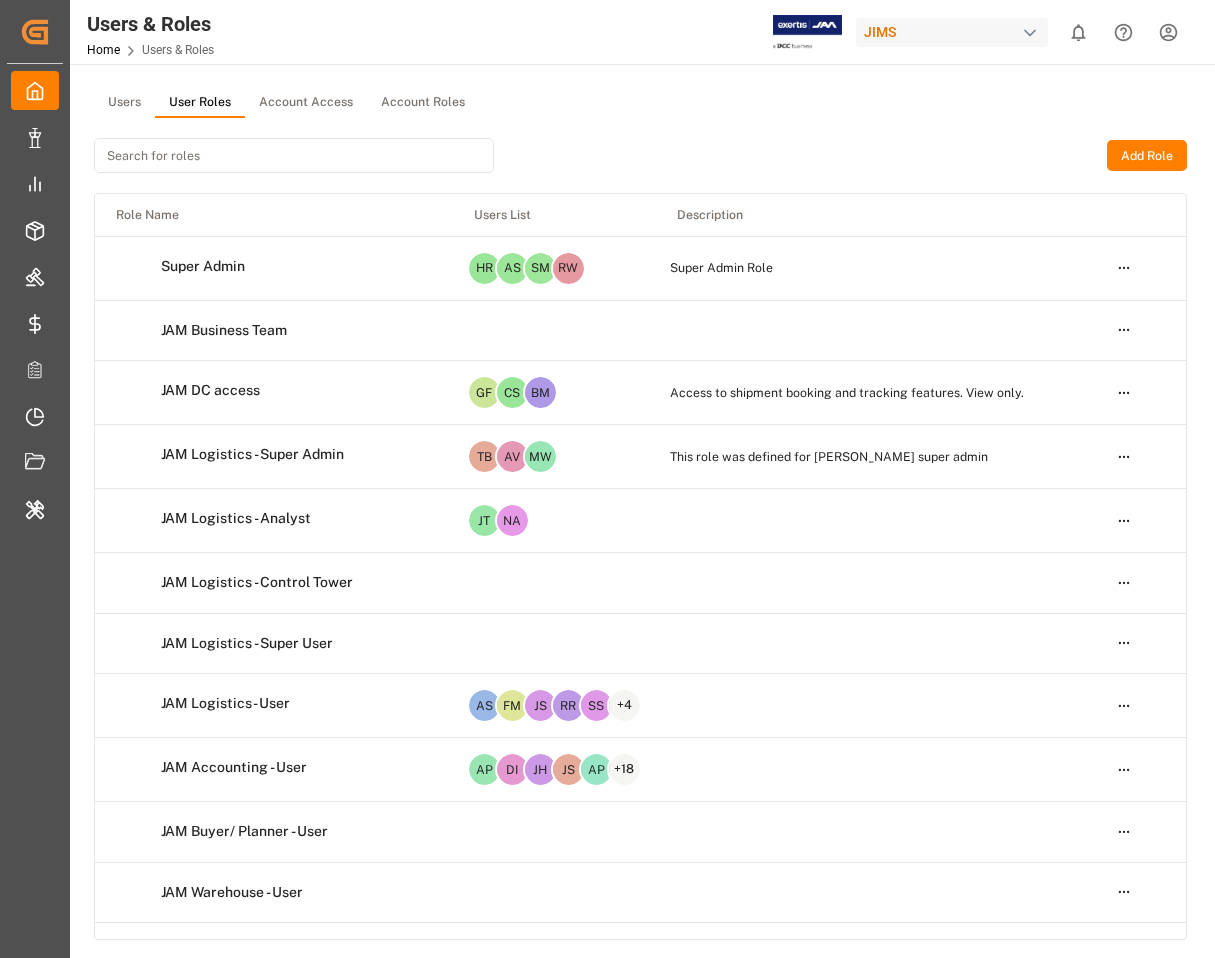 click at bounding box center [294, 155] 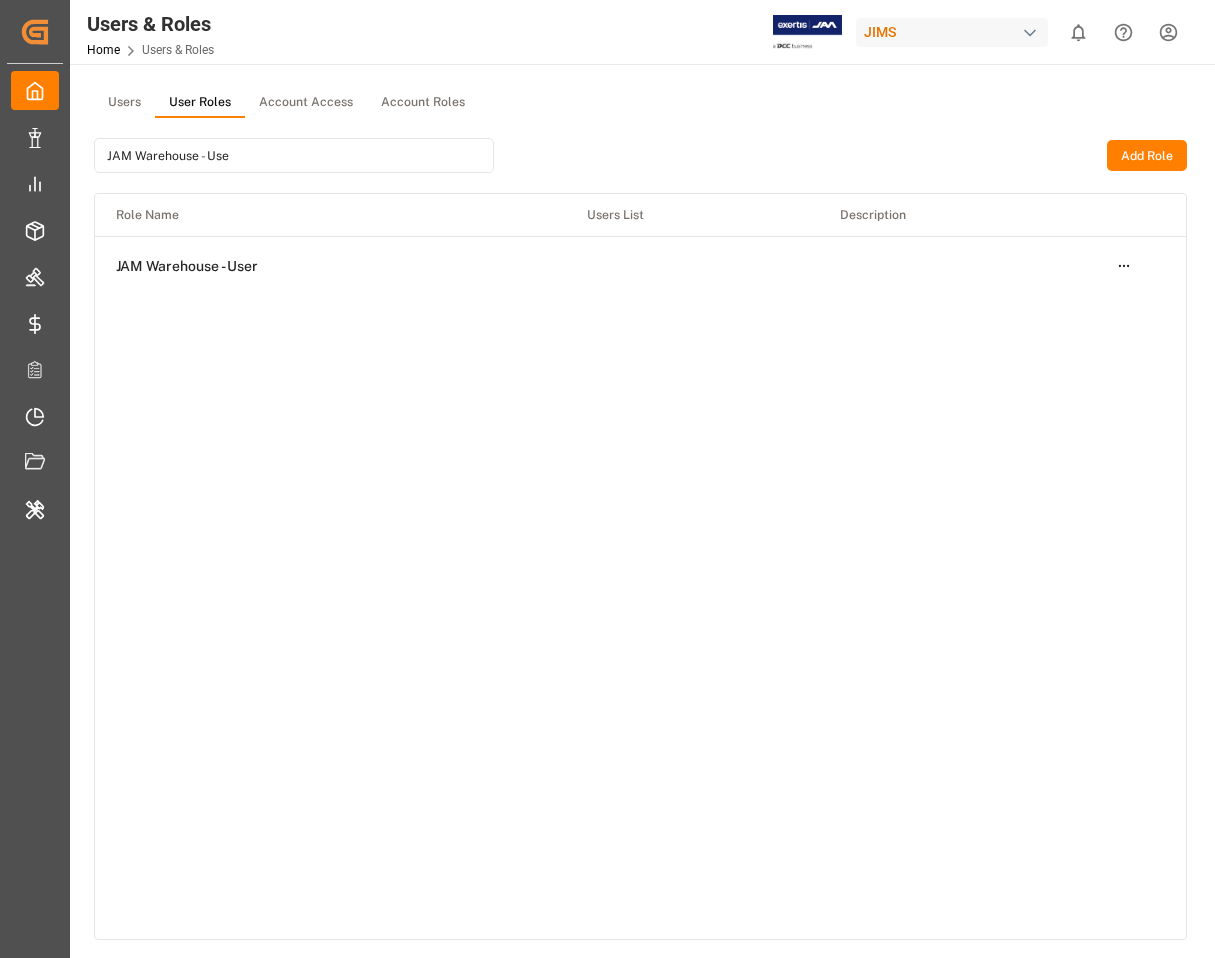 type on "JAM Warehouse - Use" 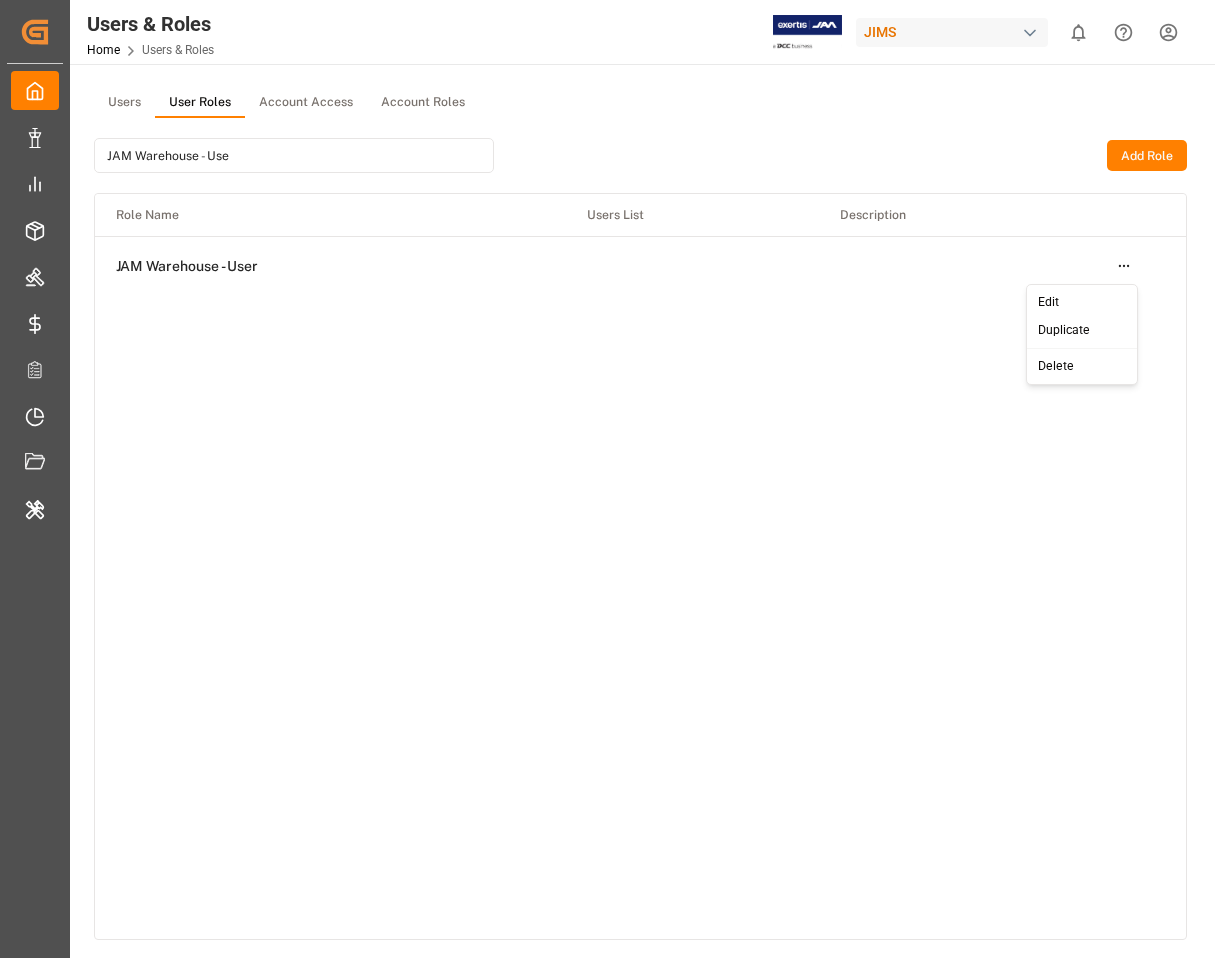 click on "Created by potrace 1.15, written by [PERSON_NAME] [DATE]-[DATE] Created by potrace 1.15, written by [PERSON_NAME] [DATE]-[DATE] My Cockpit My Cockpit Data Management Data Management My Reports My Reports Order Management Order Management Master Data Master Data Rates Management Rates Management Logward Add-ons Logward Add-ons Timeslot Management V2 Timeslot Management V2 Document Management Document Management Internal Tool Internal Tool Back to main menu Users & Roles Home Users & Roles [PERSON_NAME] 0 Notifications Only show unread All Watching Mark all categories read No notifications Users User Roles Account Access Account Roles JAM Warehouse - Use Add Role Role Name Users List Description JAM Warehouse - User Open menu ©  2025  Logward. All rights reserved. Version [DATE] Company Home About Us Partnerships Get in Touch Legal Imprint Privacy Policy Contact [EMAIL_ADDRESS][DOMAIN_NAME] +49 40 239 692 540 [STREET_ADDRESS] Click here to exit role preview. Accept All Cookies Profile Account Settings Tasks" at bounding box center (607, 554) 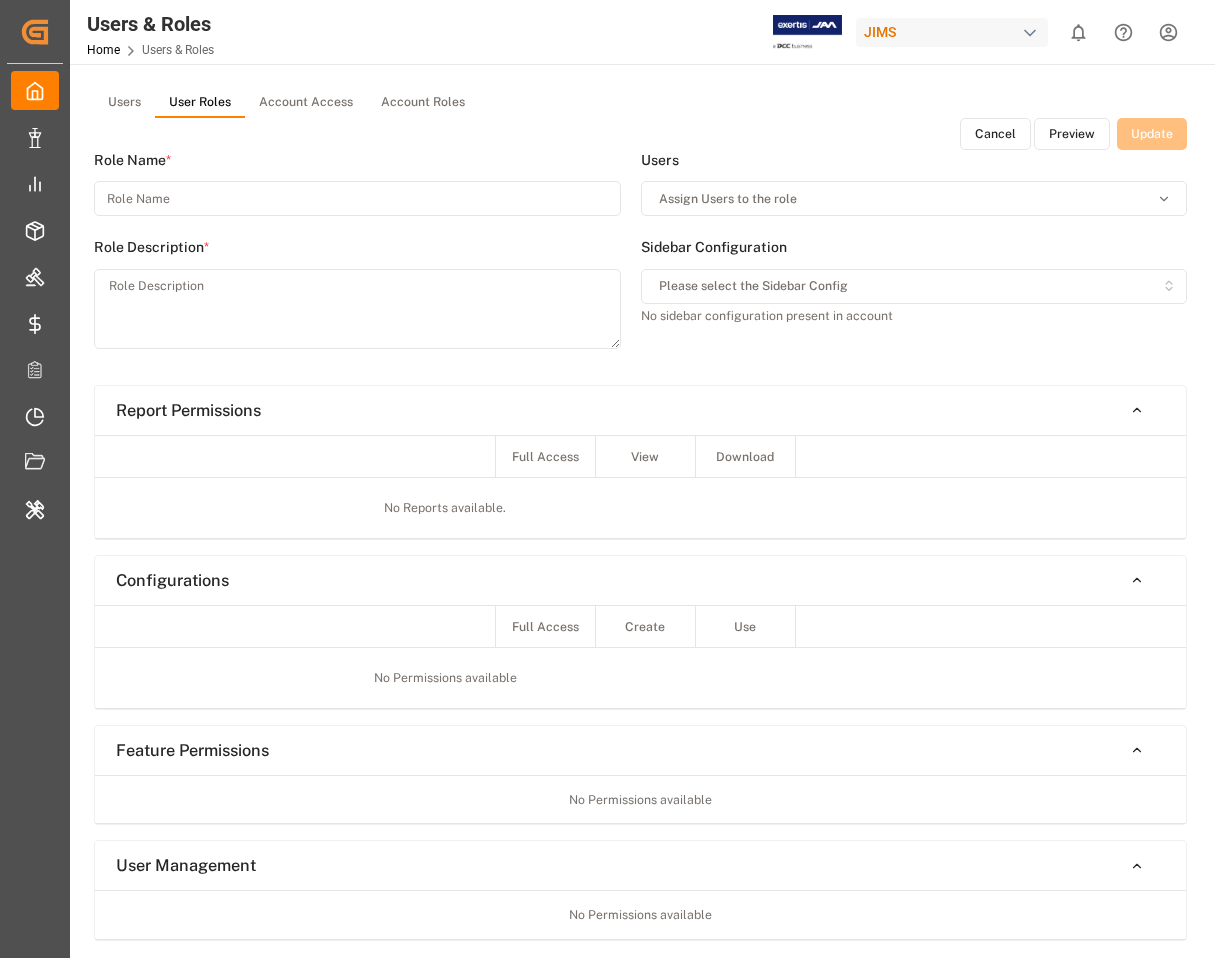 click on "Preview" at bounding box center (1072, 134) 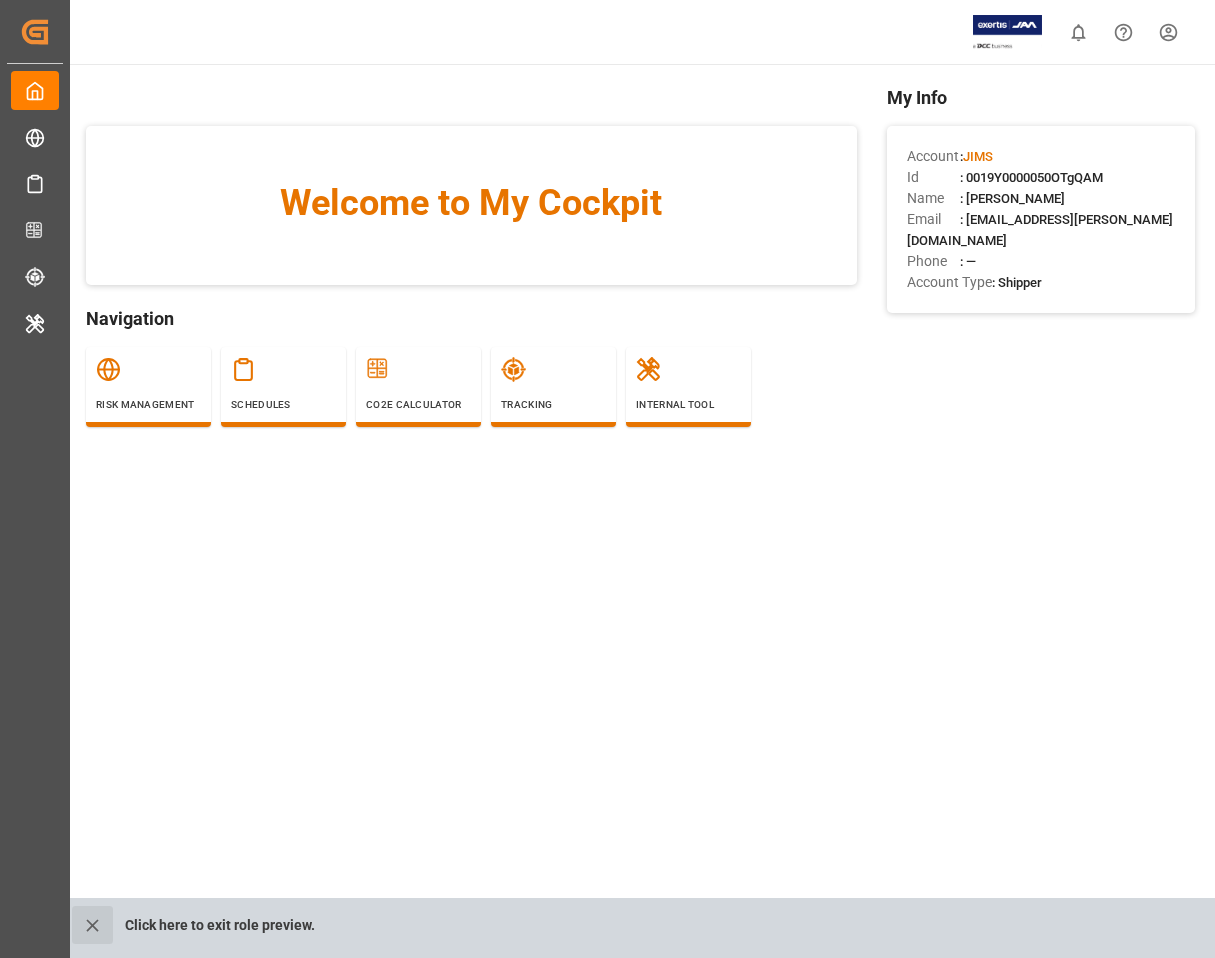 click 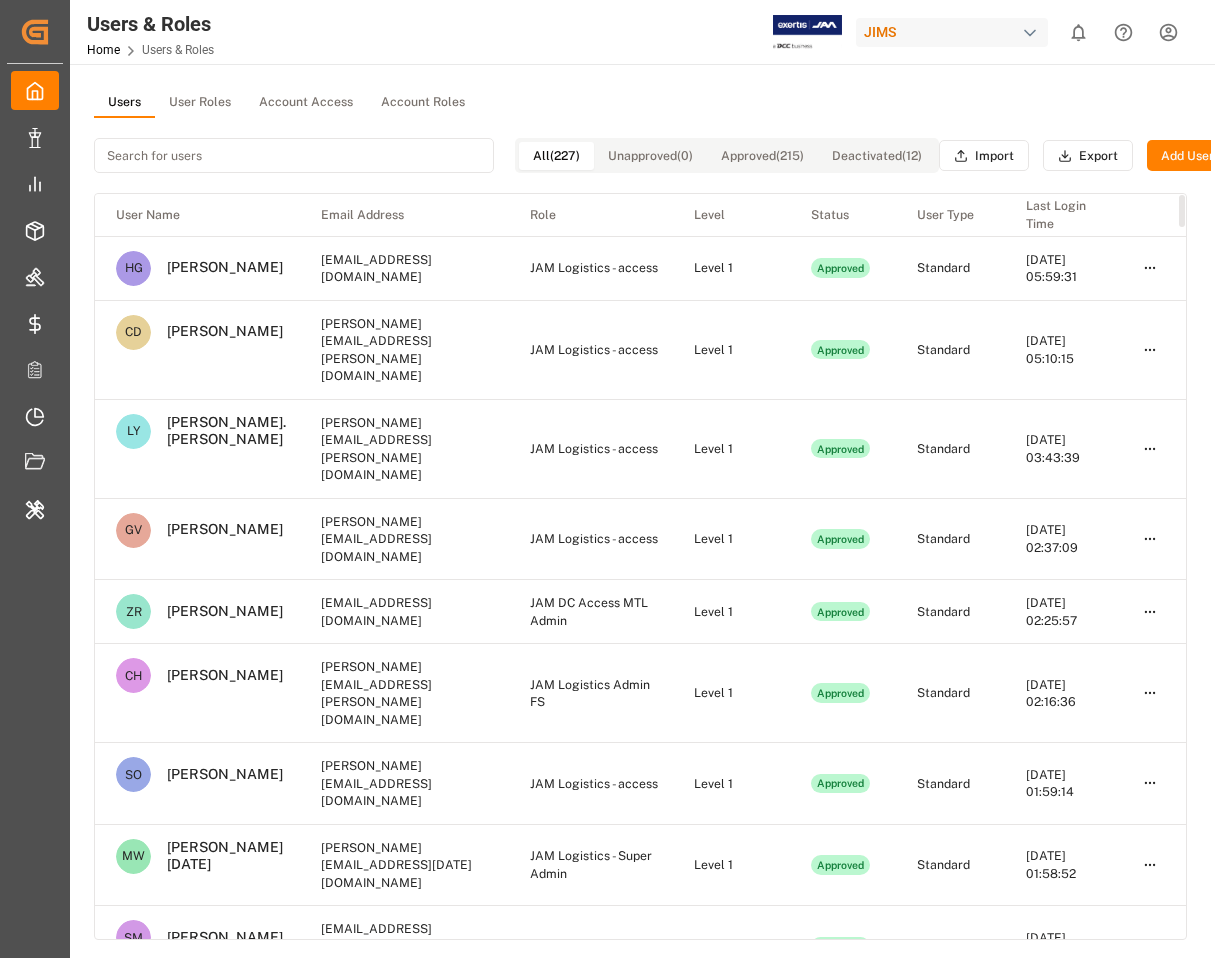 click on "User Roles" at bounding box center [200, 103] 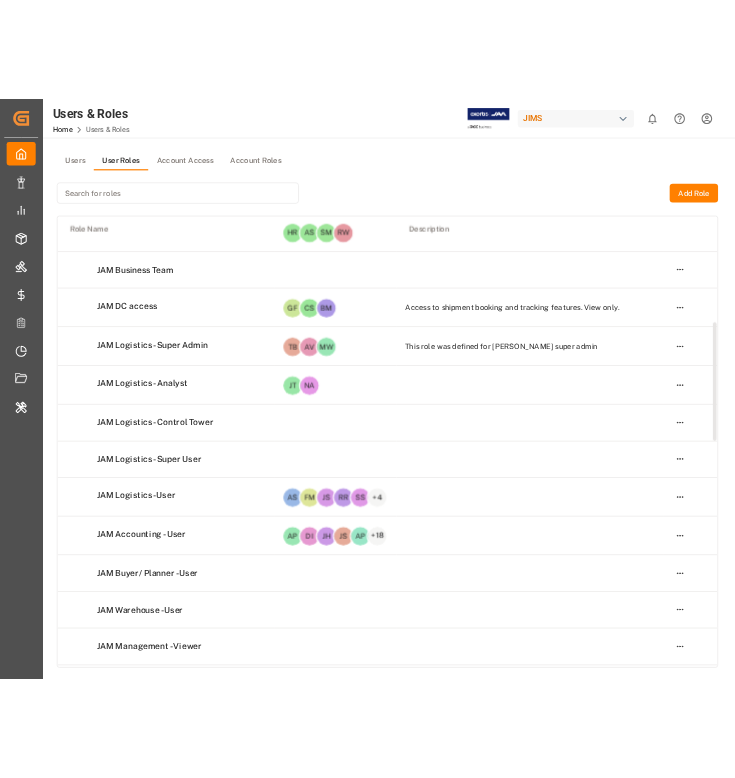 scroll, scrollTop: 0, scrollLeft: 0, axis: both 